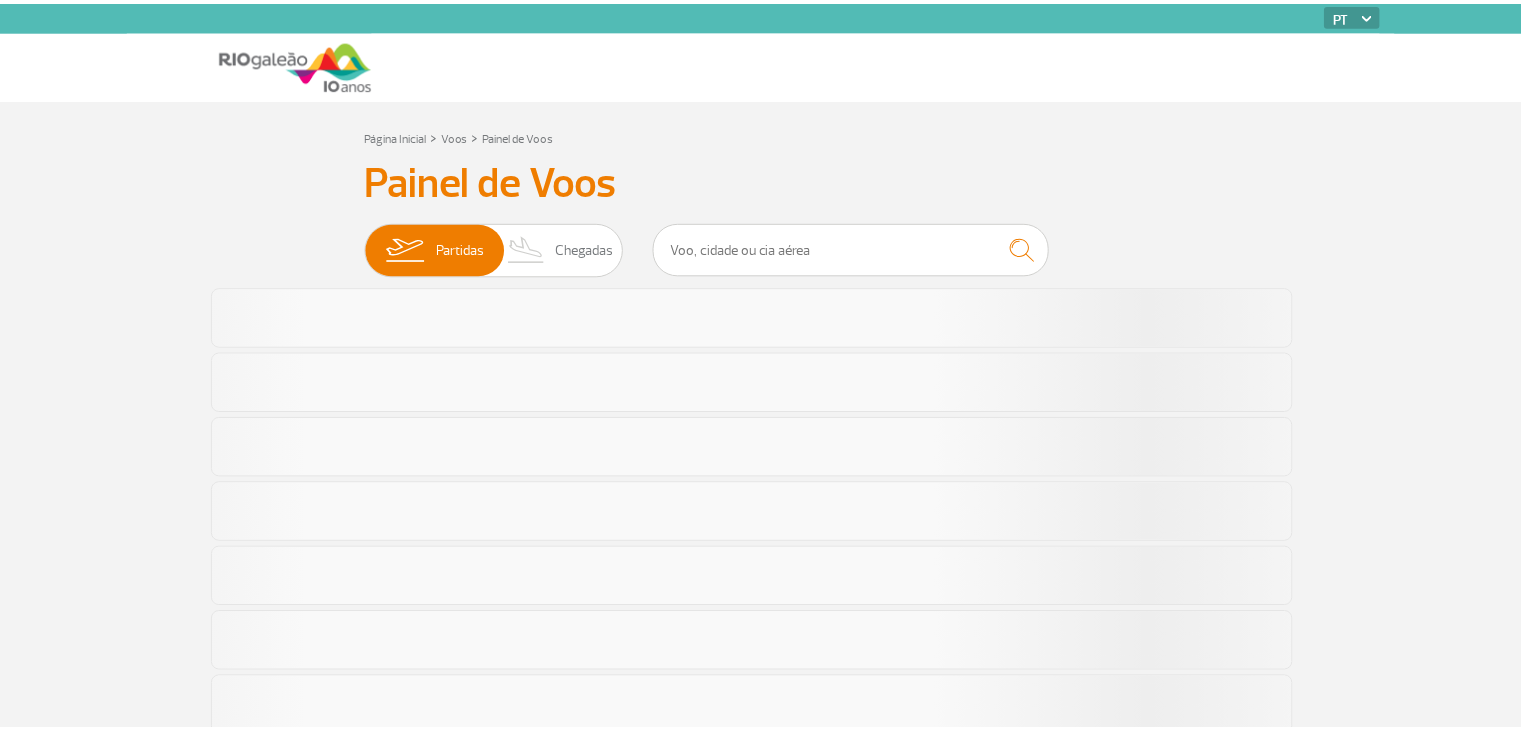 scroll, scrollTop: 0, scrollLeft: 0, axis: both 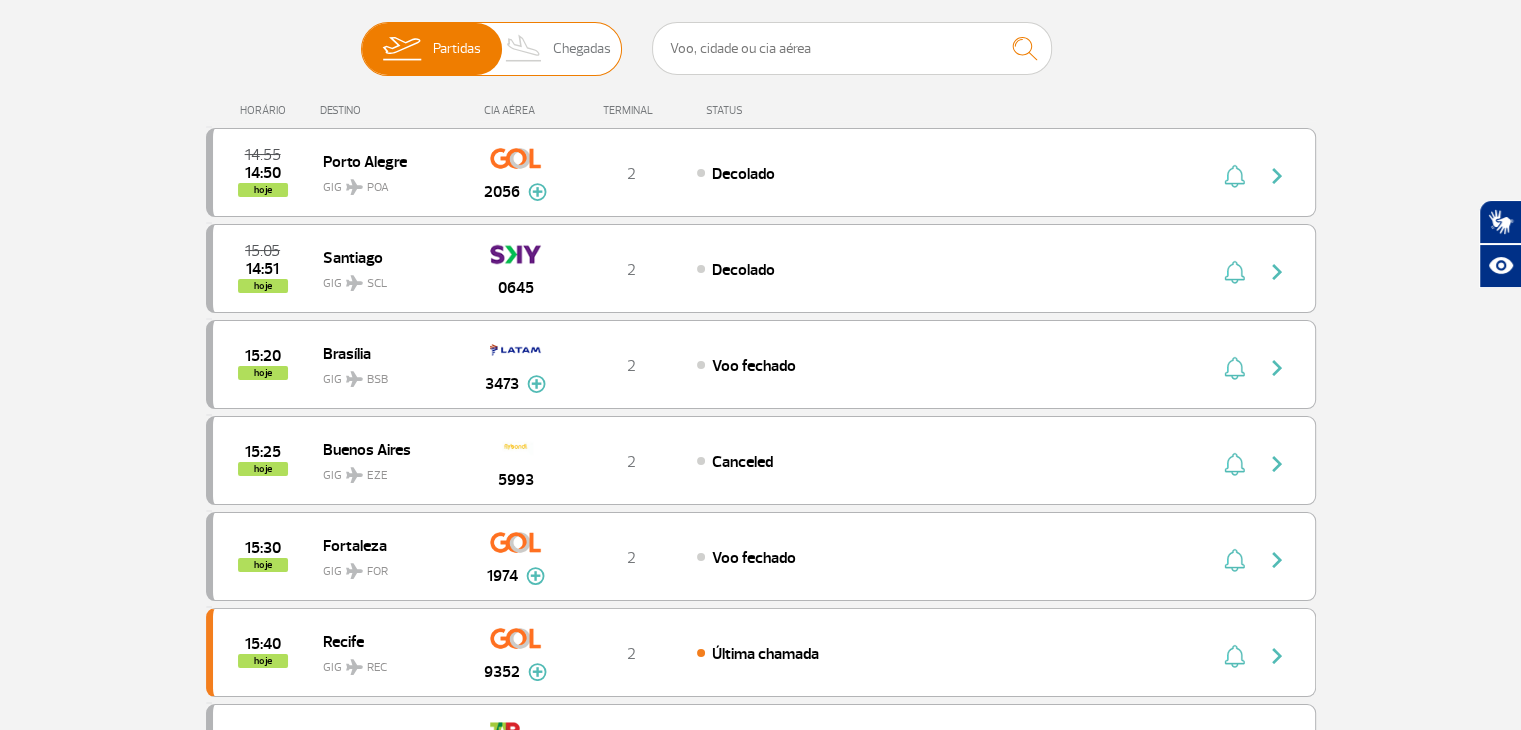 click on "Chegadas" at bounding box center [582, 49] 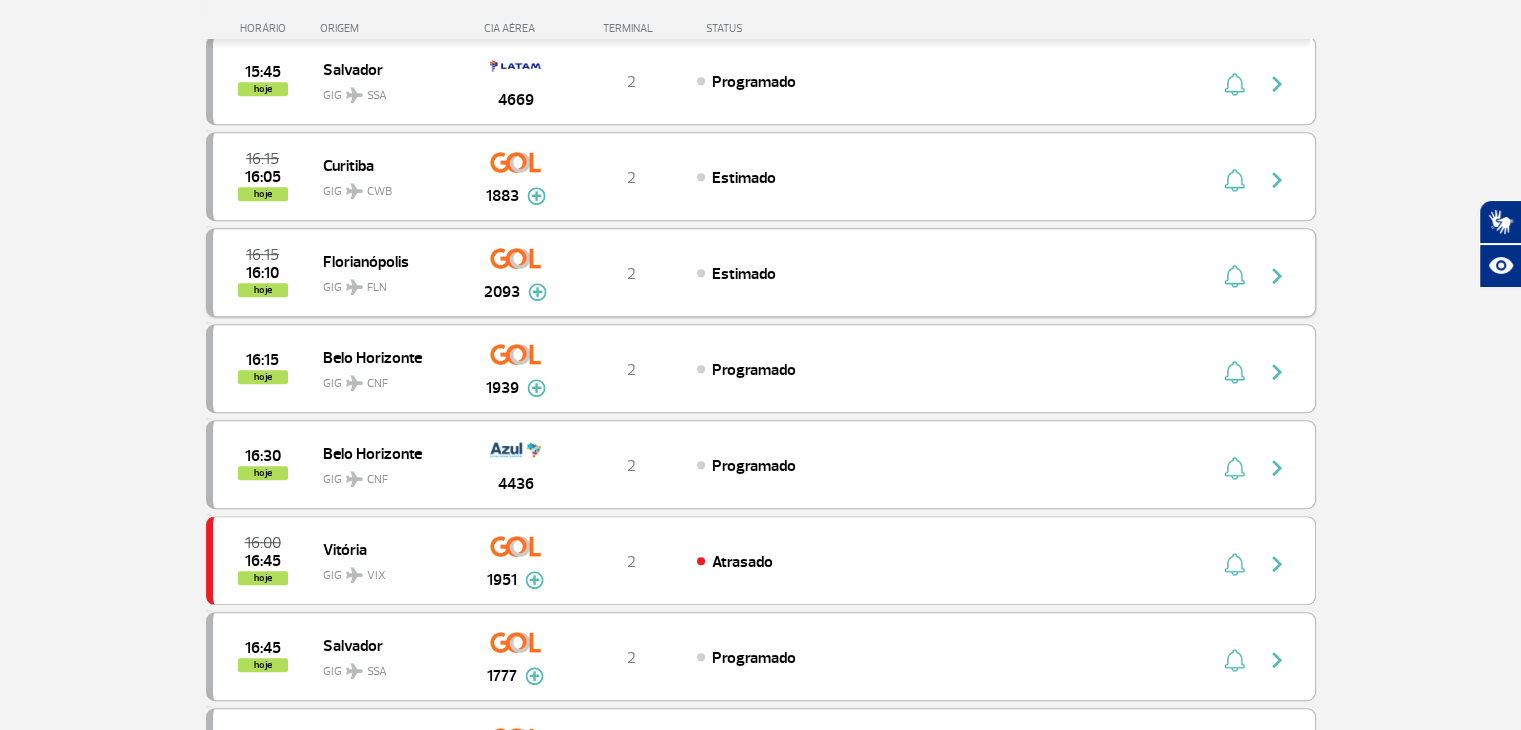 scroll, scrollTop: 1000, scrollLeft: 0, axis: vertical 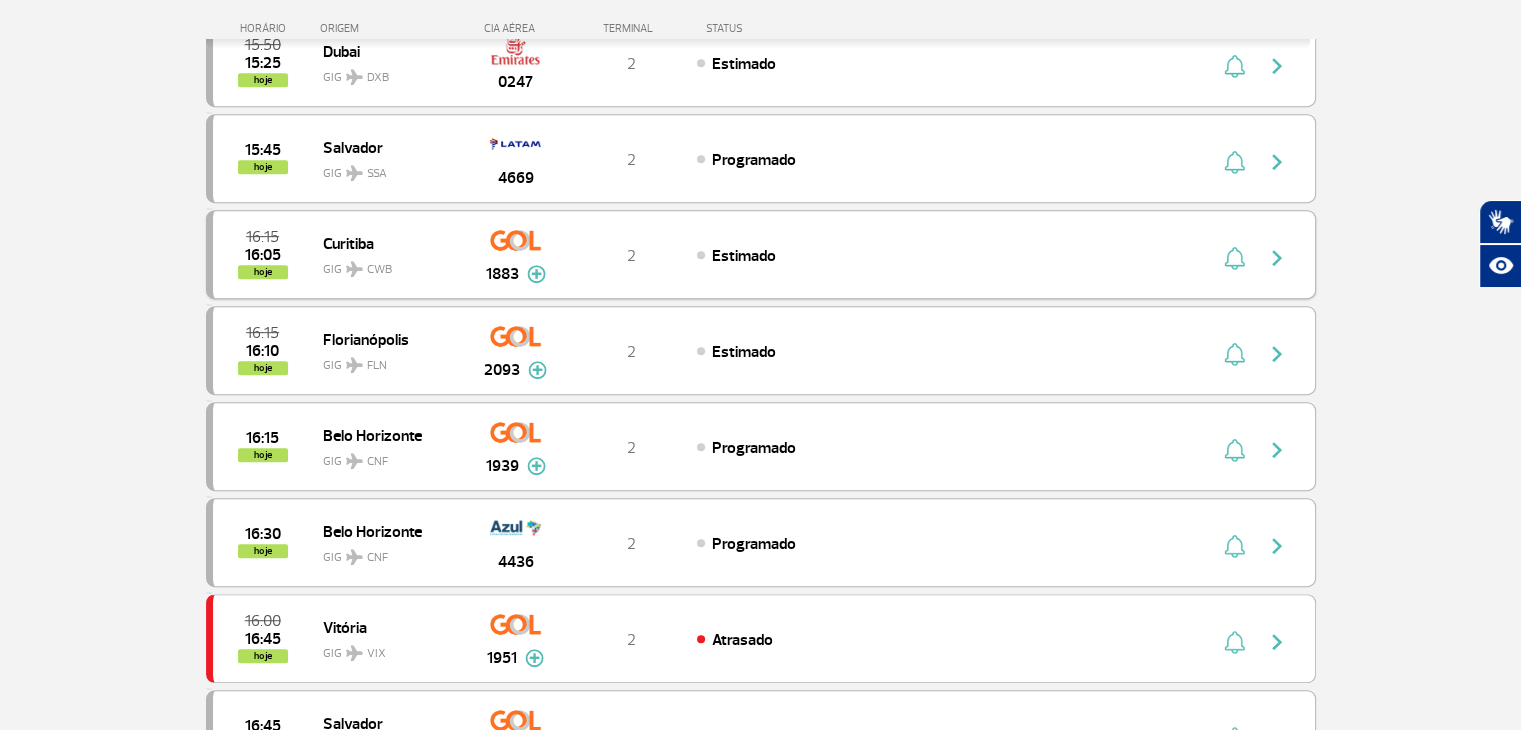 click at bounding box center (1277, 258) 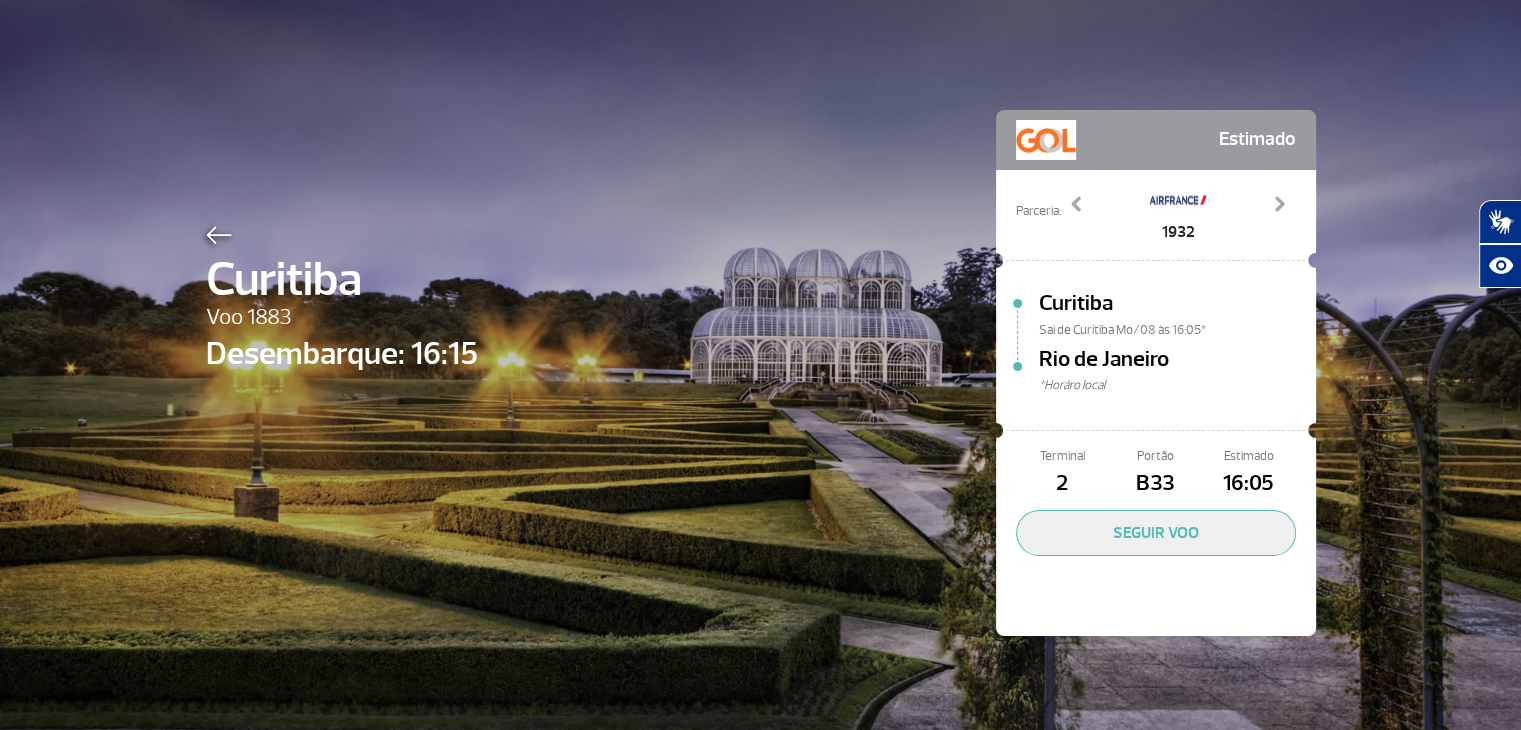 scroll, scrollTop: 0, scrollLeft: 0, axis: both 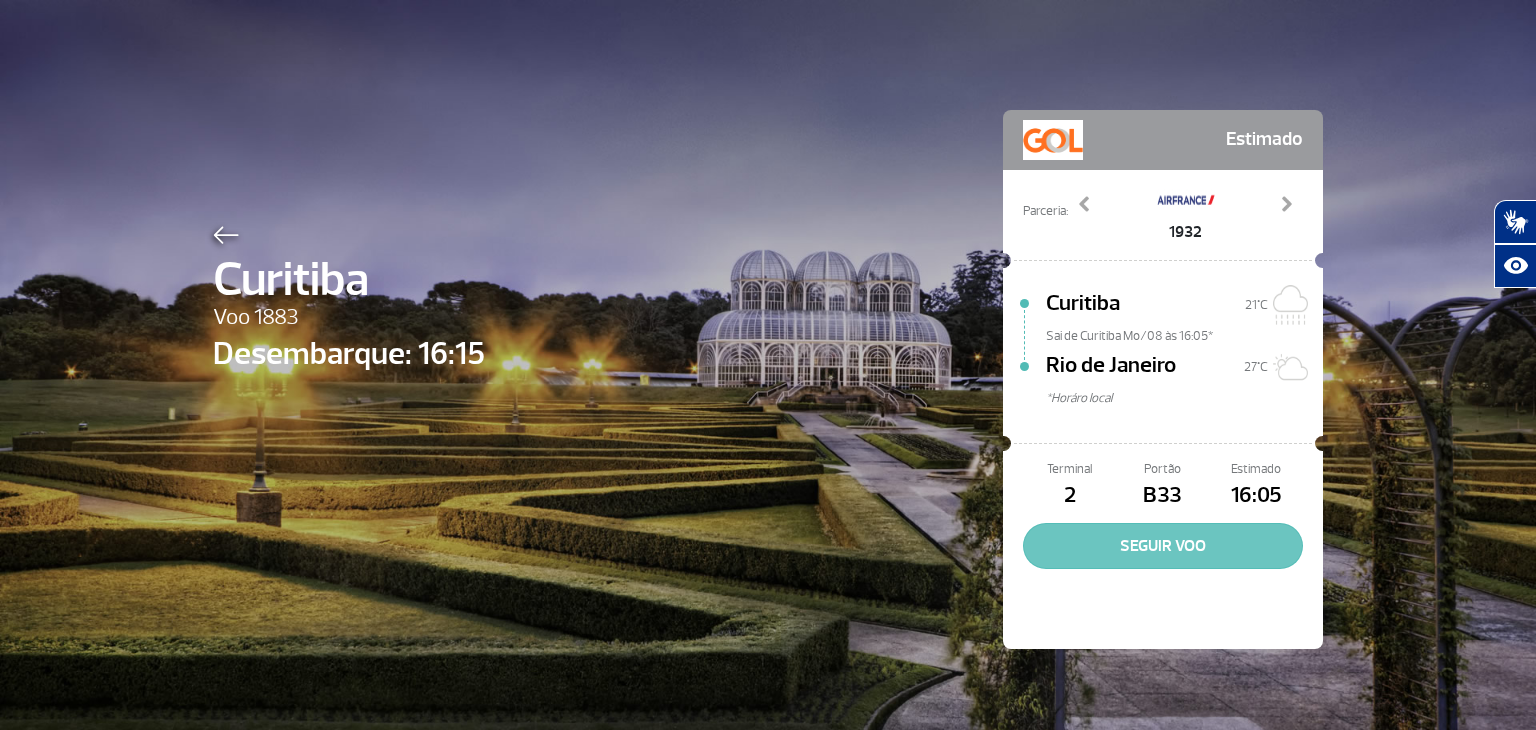 click on "SEGUIR VOO" 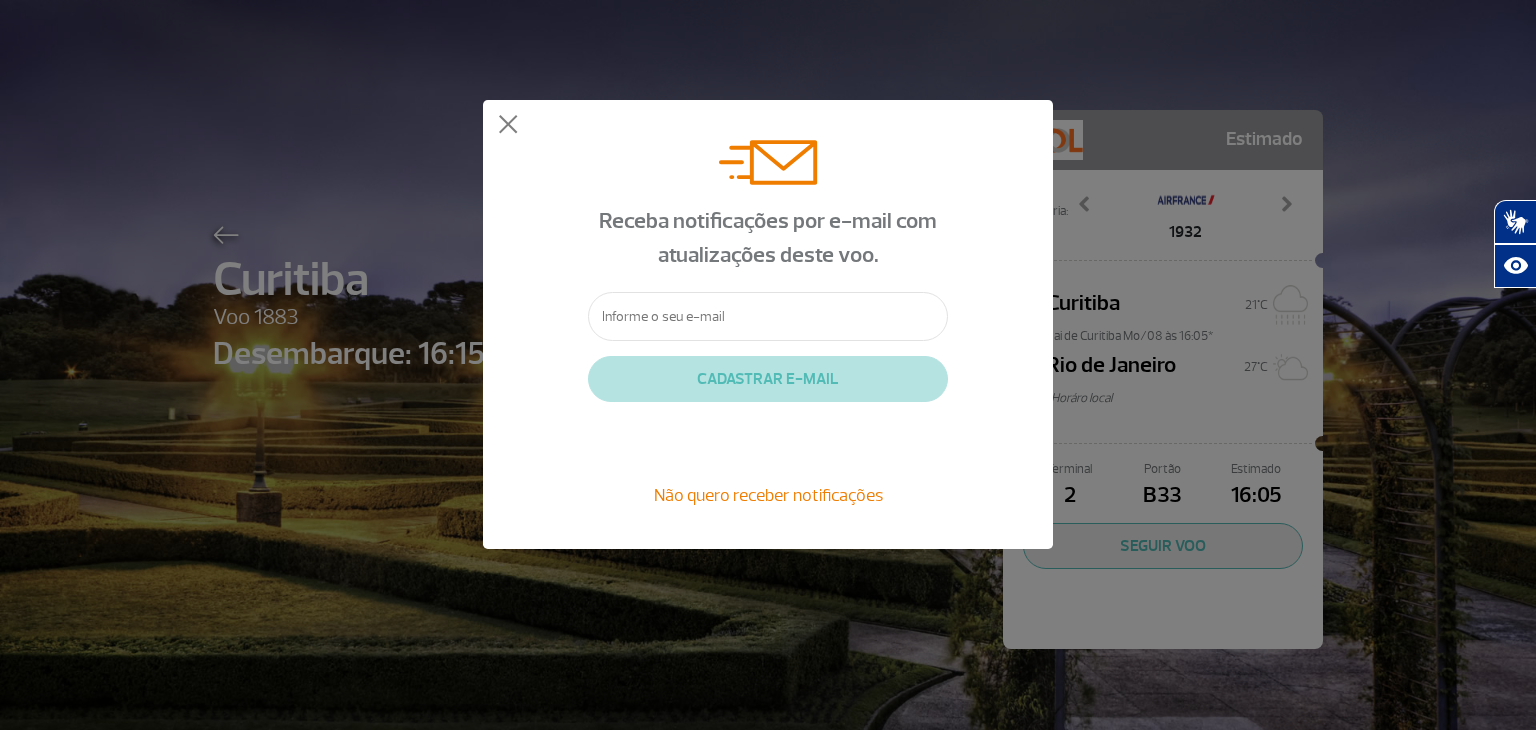 click 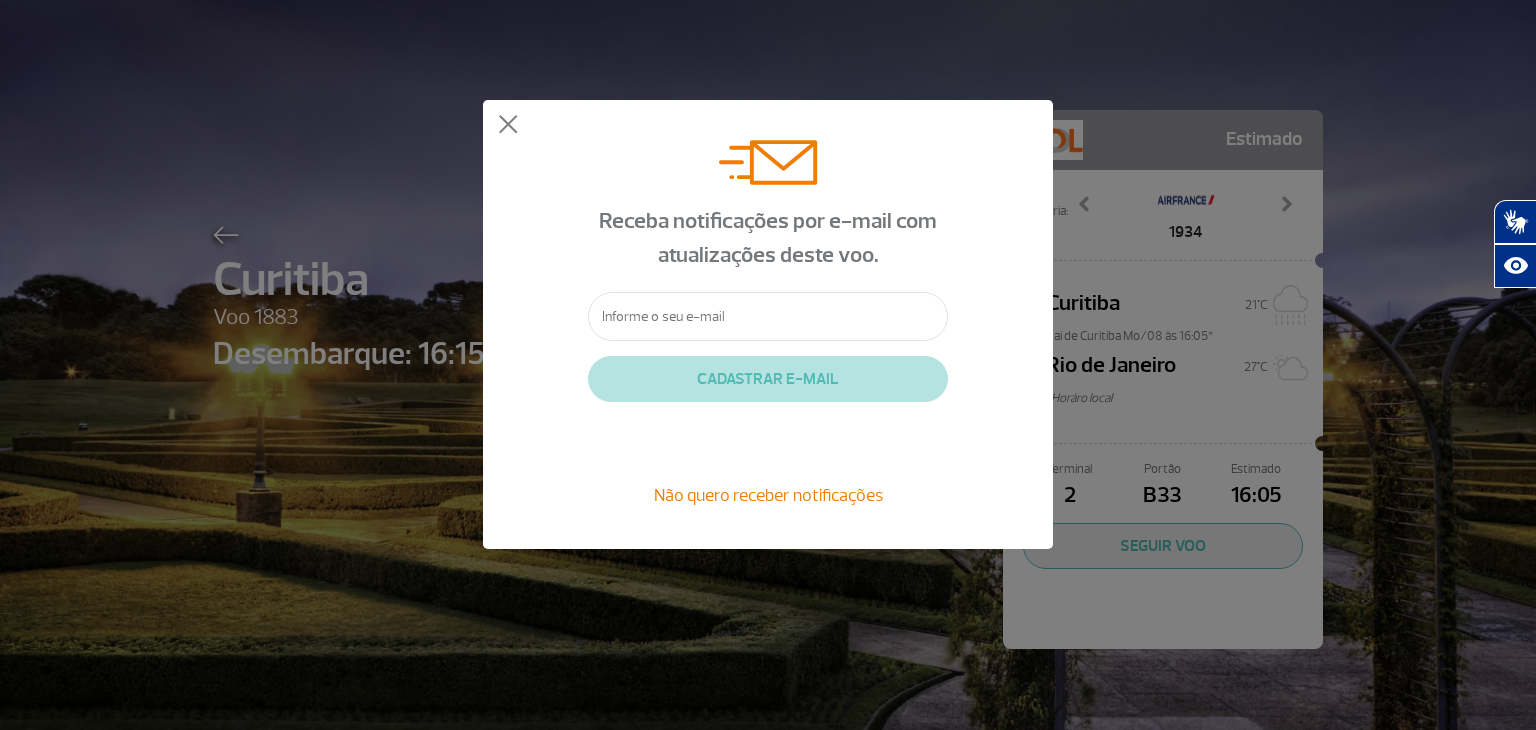 type on "custodio56martins@gmail.com" 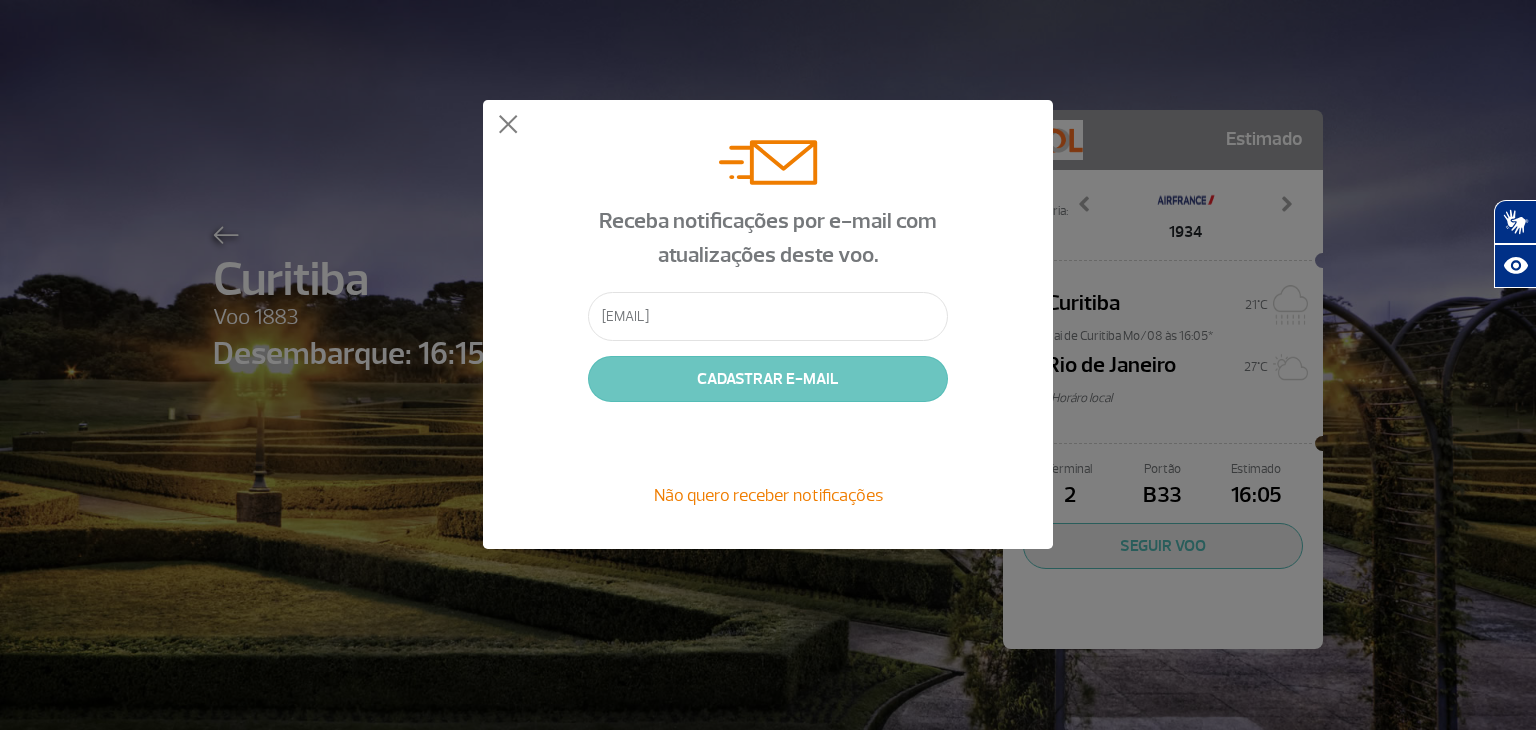 click on "CADASTRAR E-MAIL" 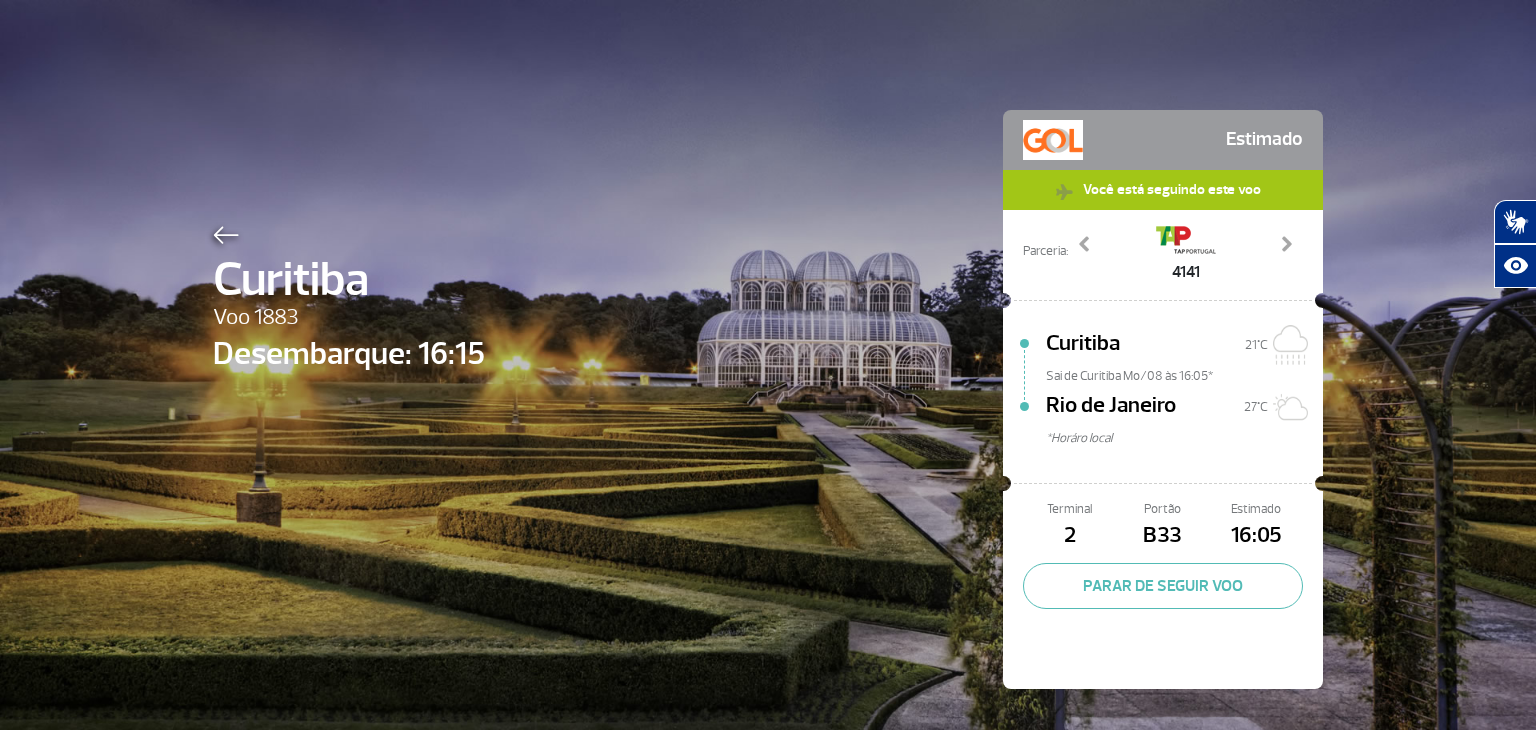 click on "Curitiba Voo 1883 Desembarque: 16:15 Estimado Você está seguindo este voo Parceria: 1932 1934 3680 3682 4141 9281 9283 Previous Next Curitiba 21°C Sai de Curitiba Mo/08 às 16:05* Rio de Janeiro 27°C *Horáro local Terminal 2 Portão B33 Estimado 16:05  PARAR DE SEGUIR VOO" 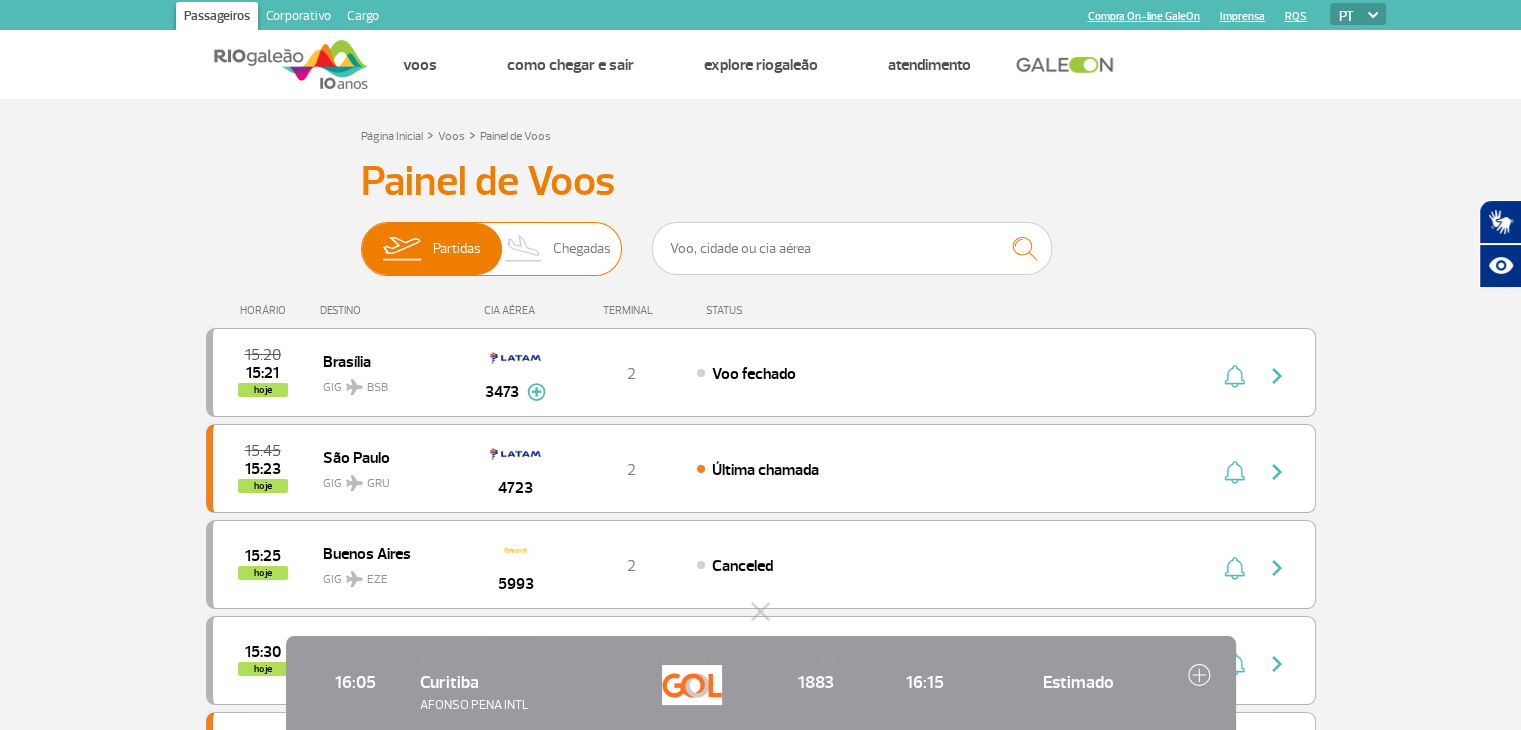 click on "Chegadas" at bounding box center (582, 249) 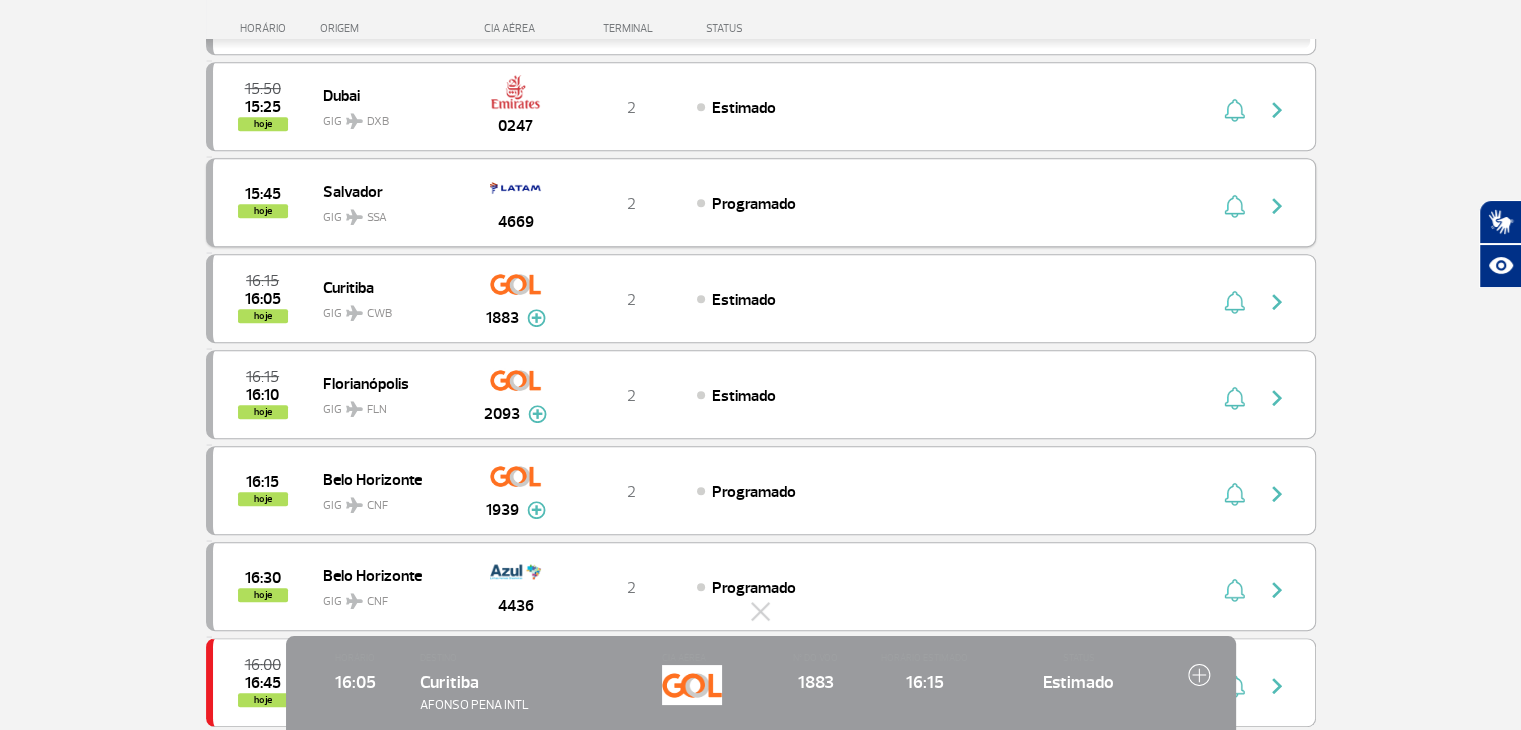 scroll, scrollTop: 1000, scrollLeft: 0, axis: vertical 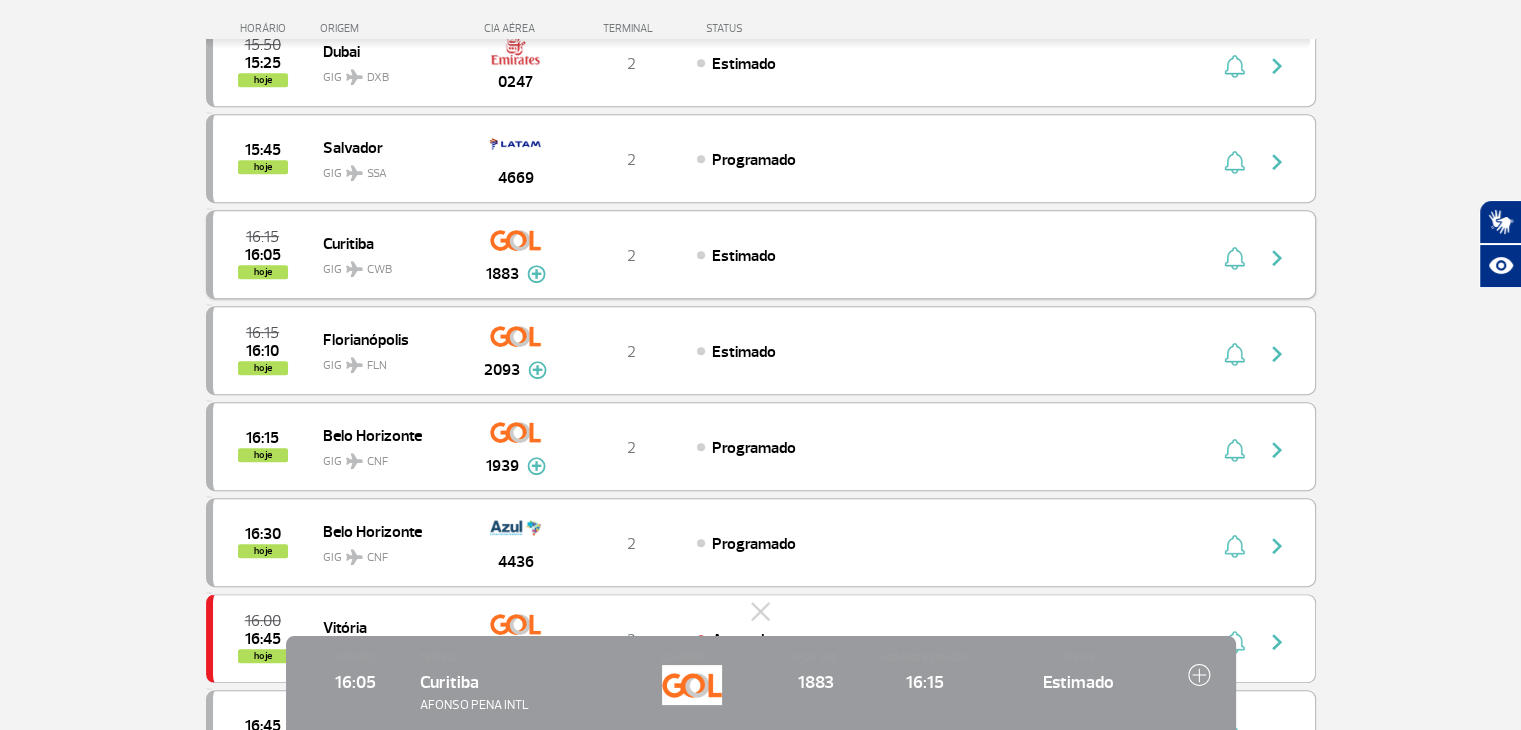 click on "Estimado" at bounding box center (917, 255) 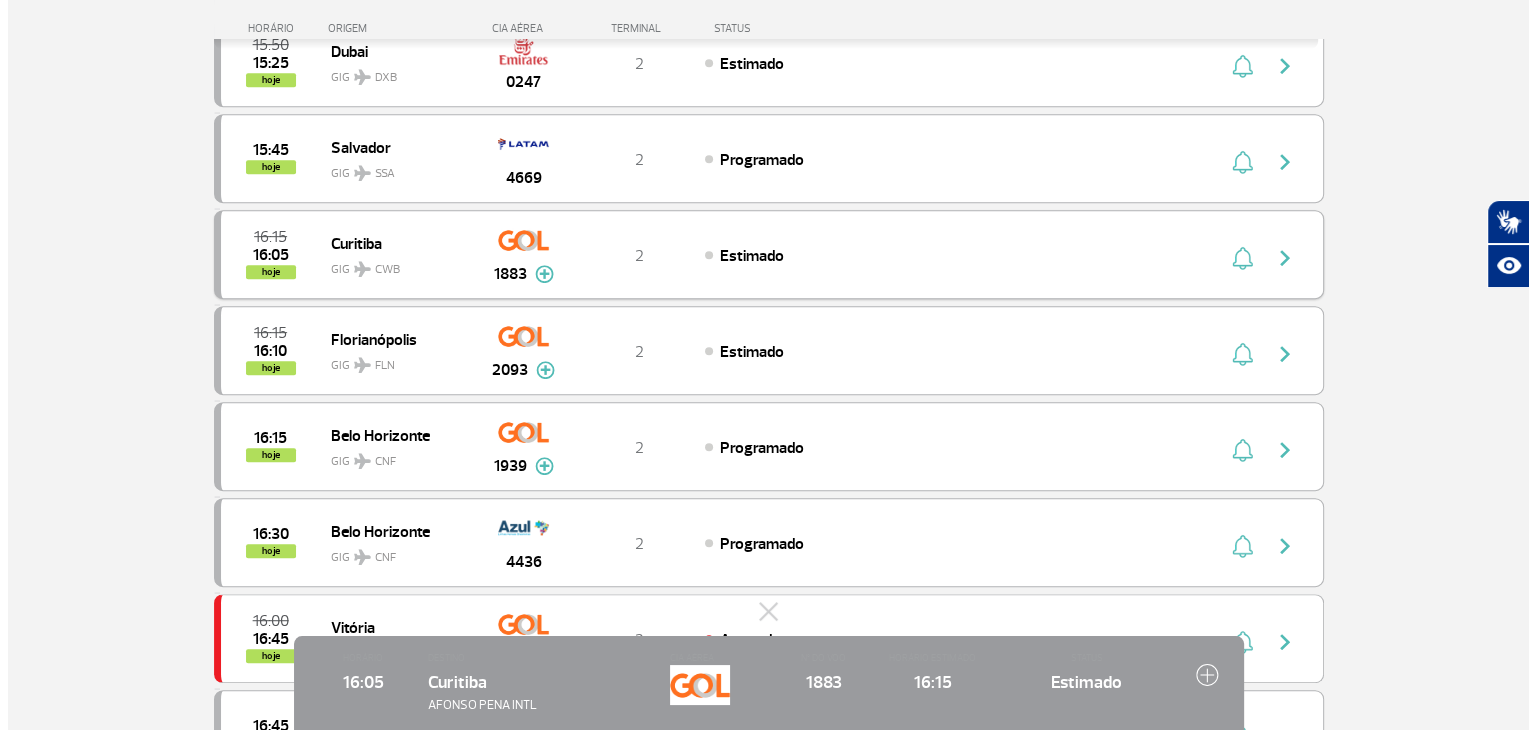 scroll, scrollTop: 0, scrollLeft: 0, axis: both 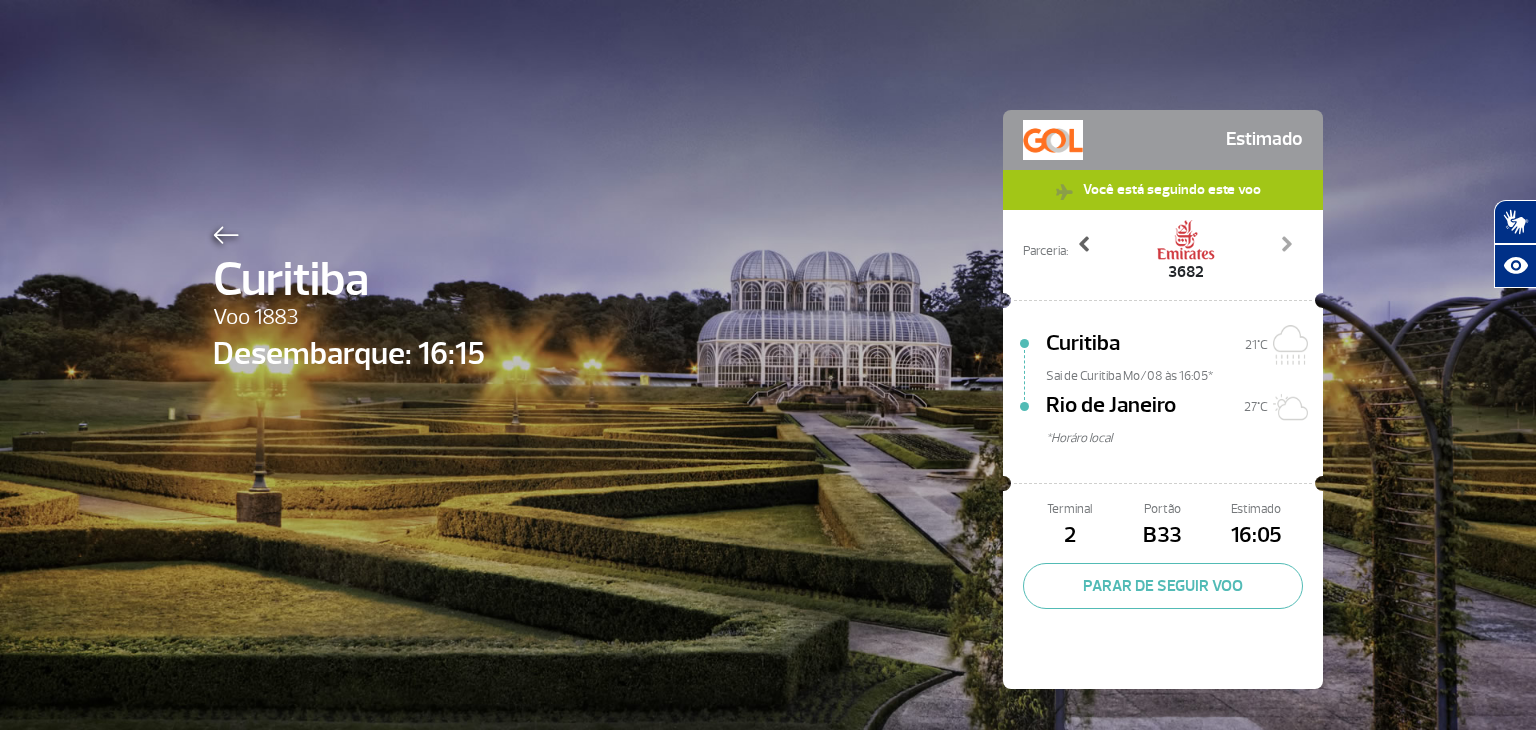 click 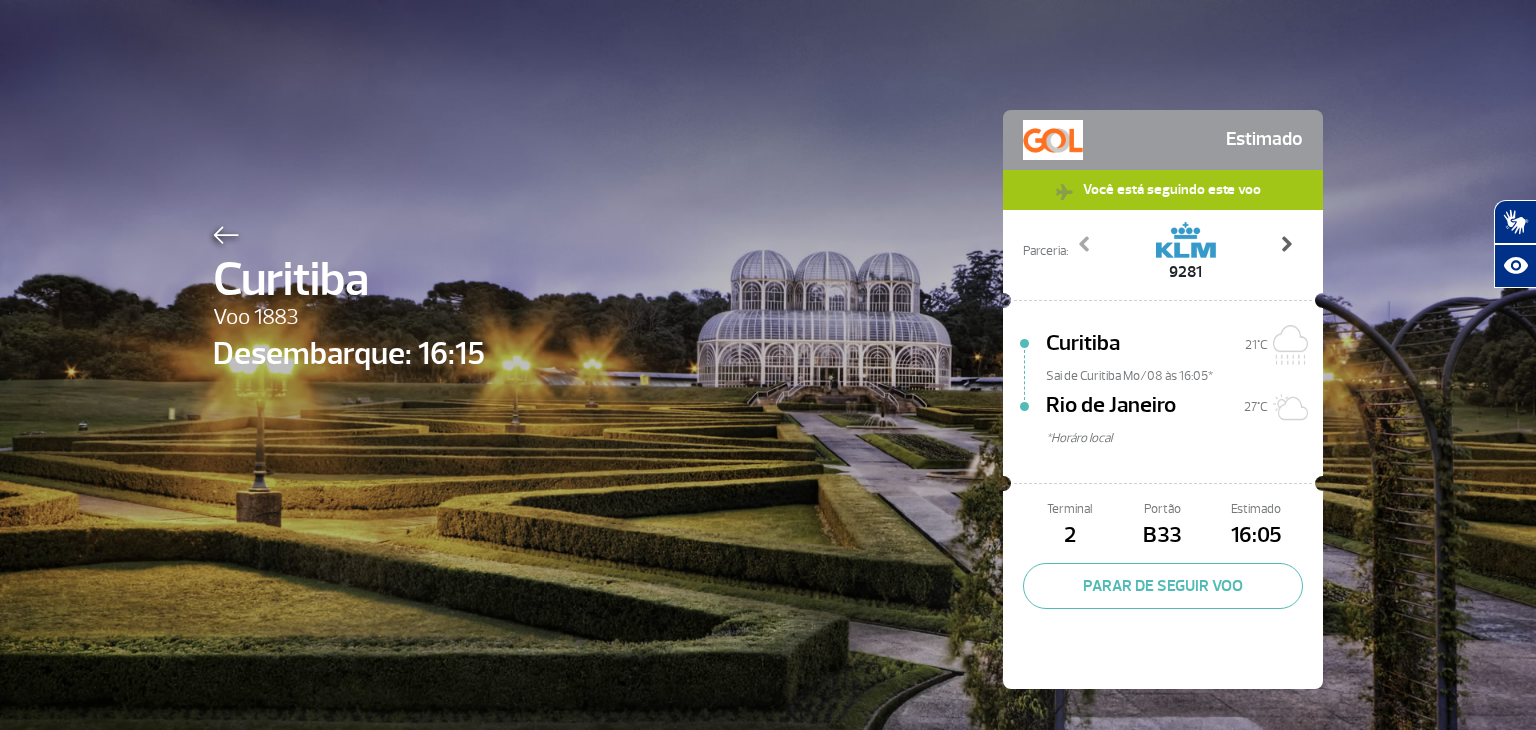 click 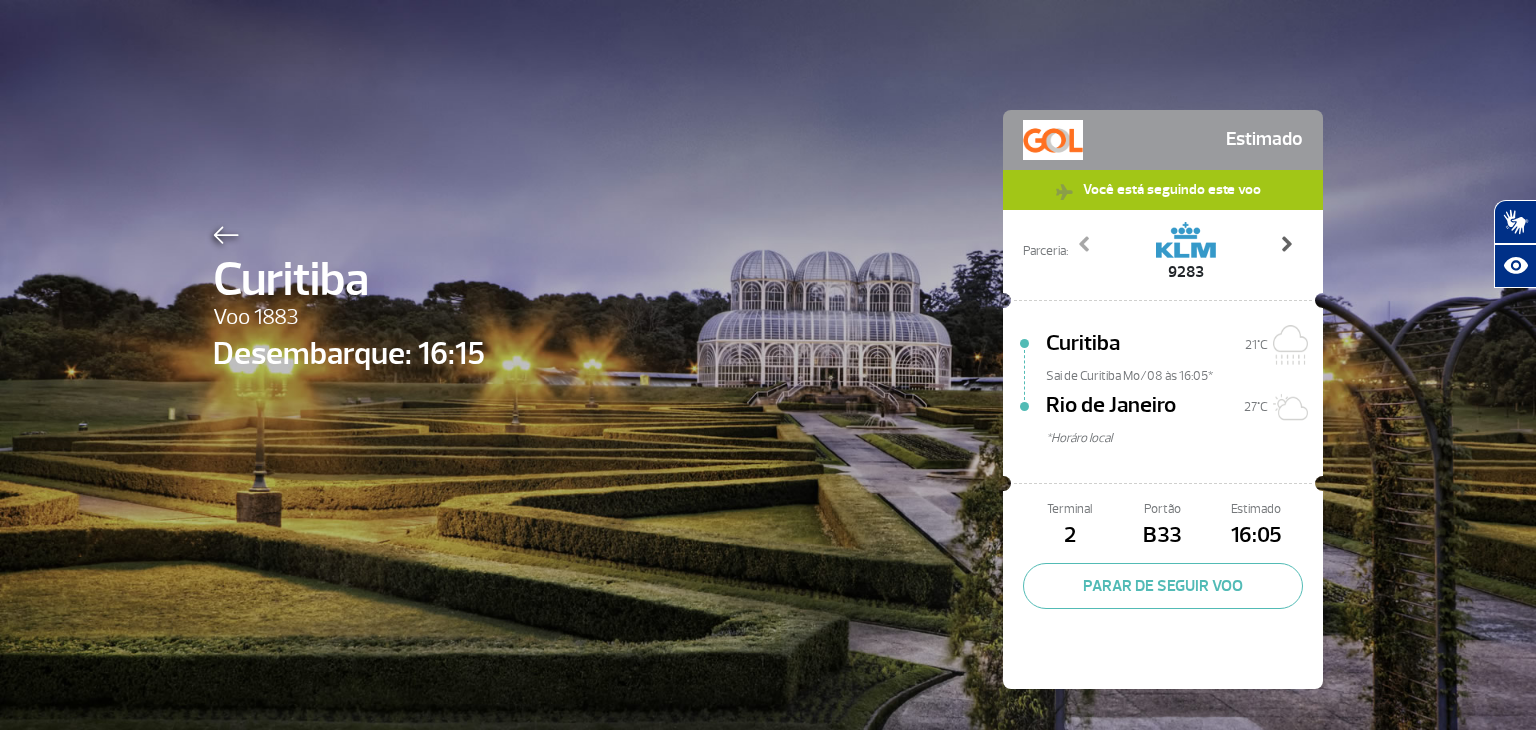 click 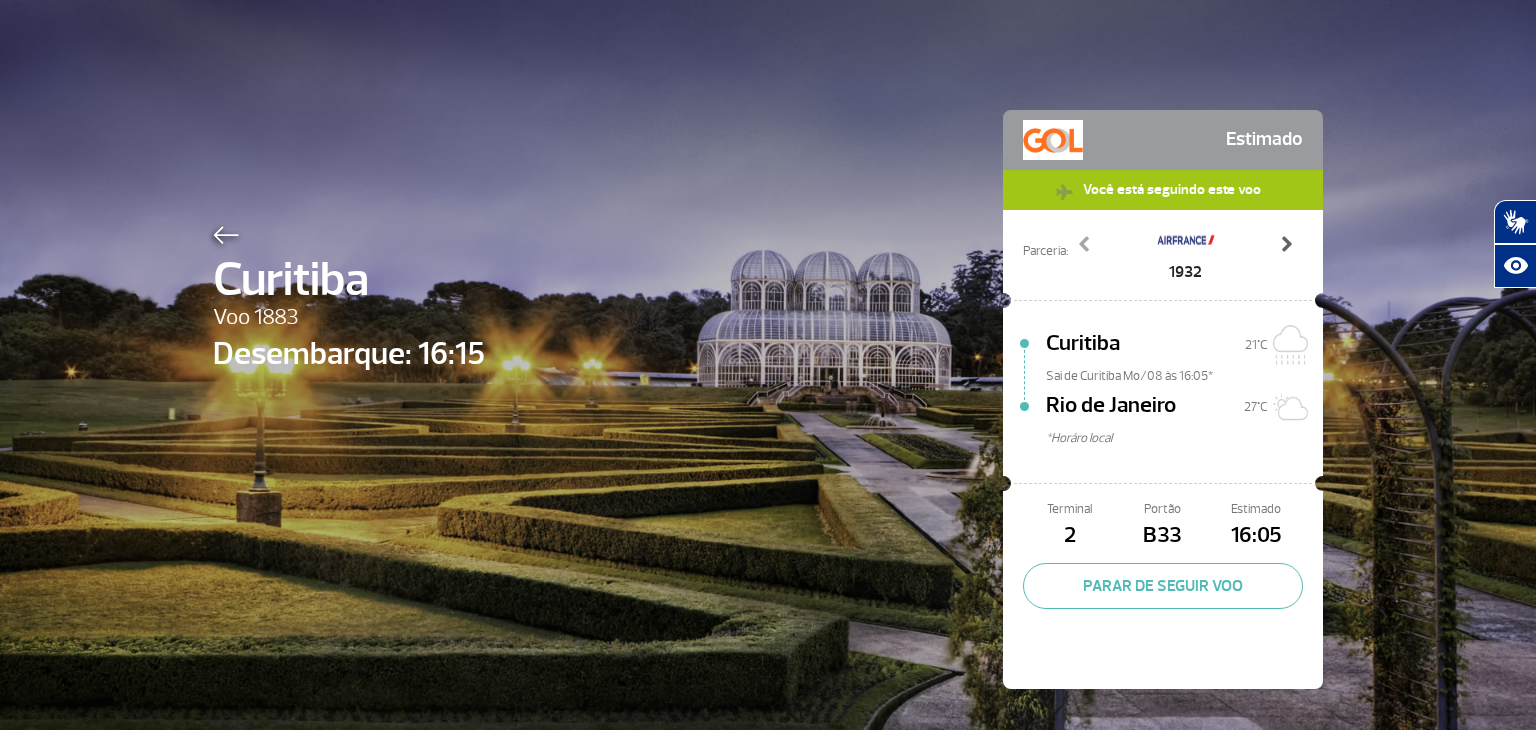 click 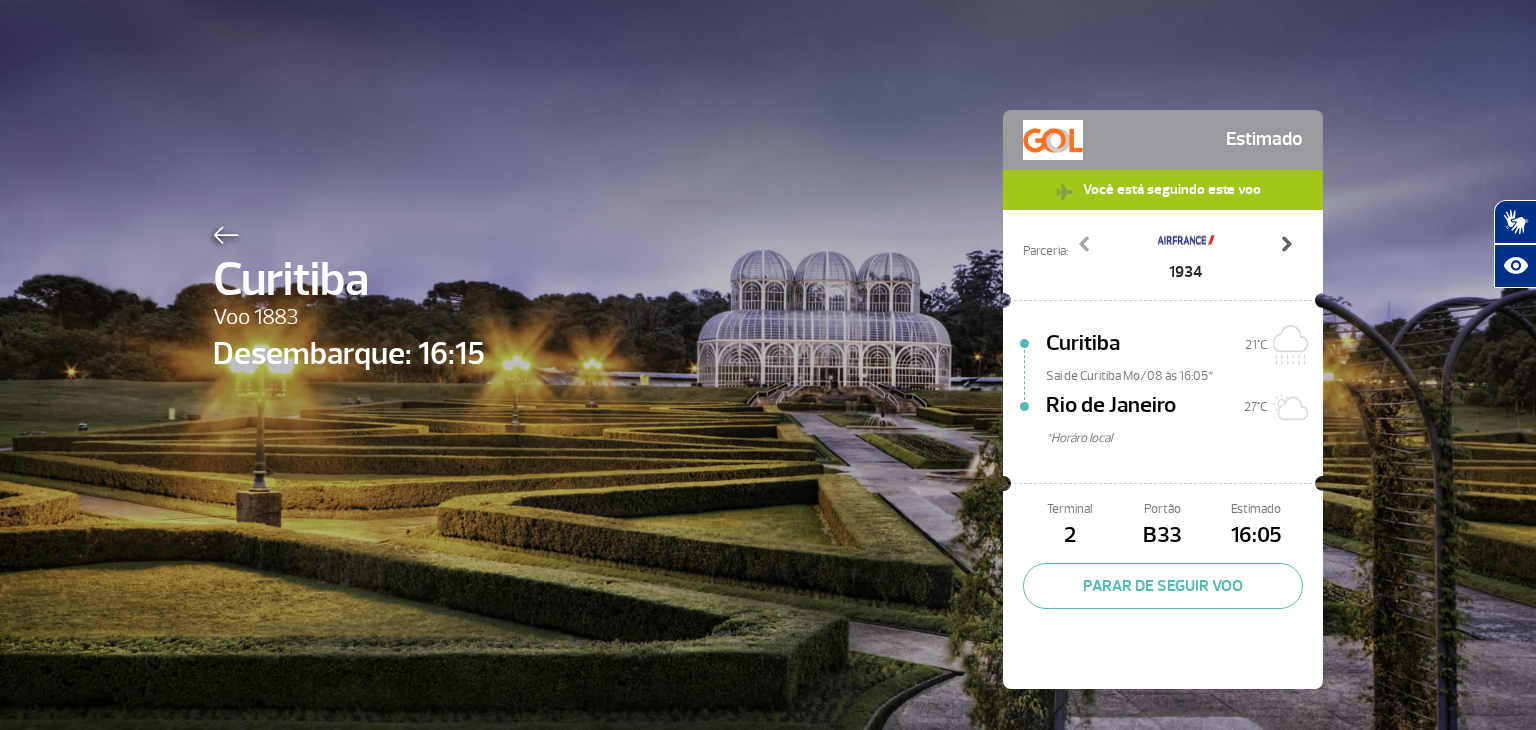 click 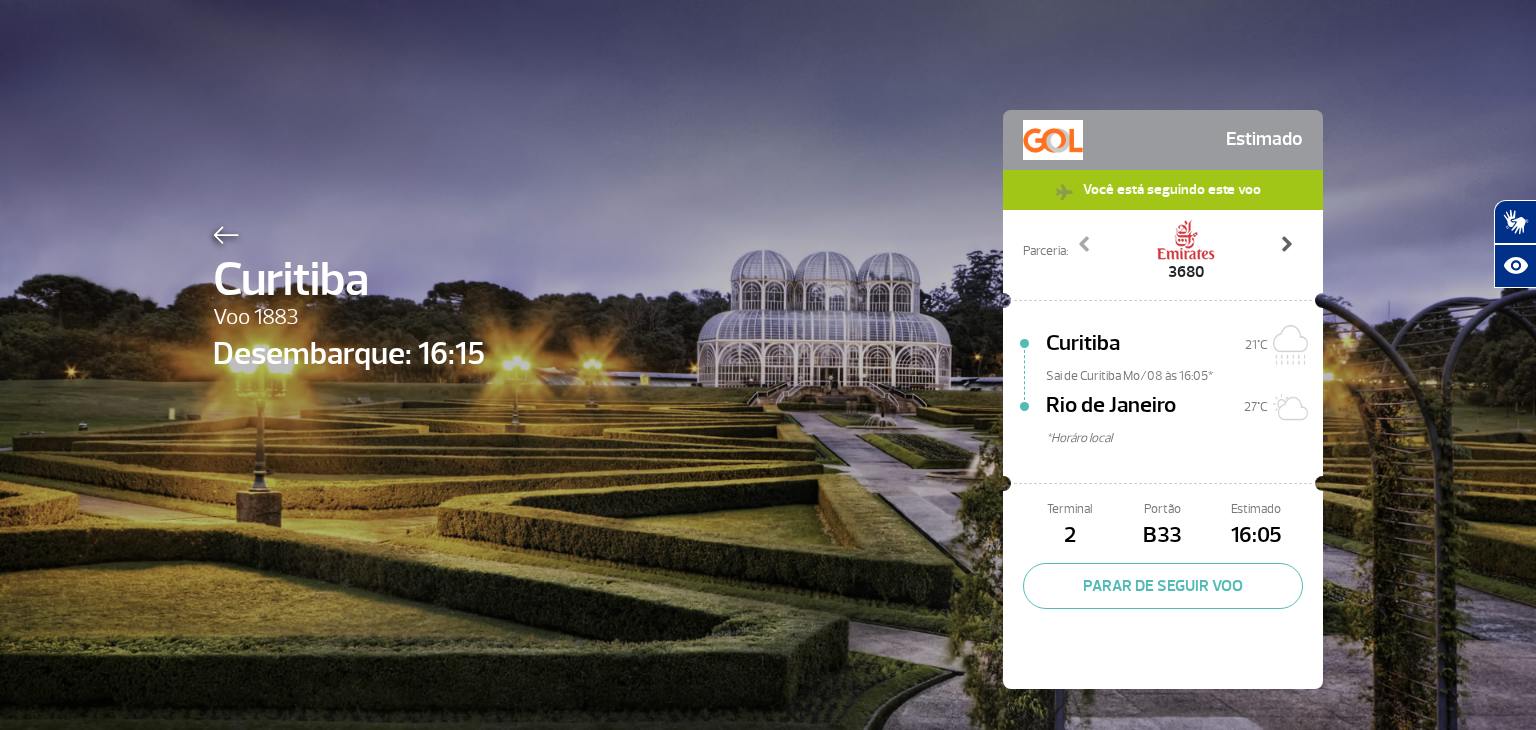 click 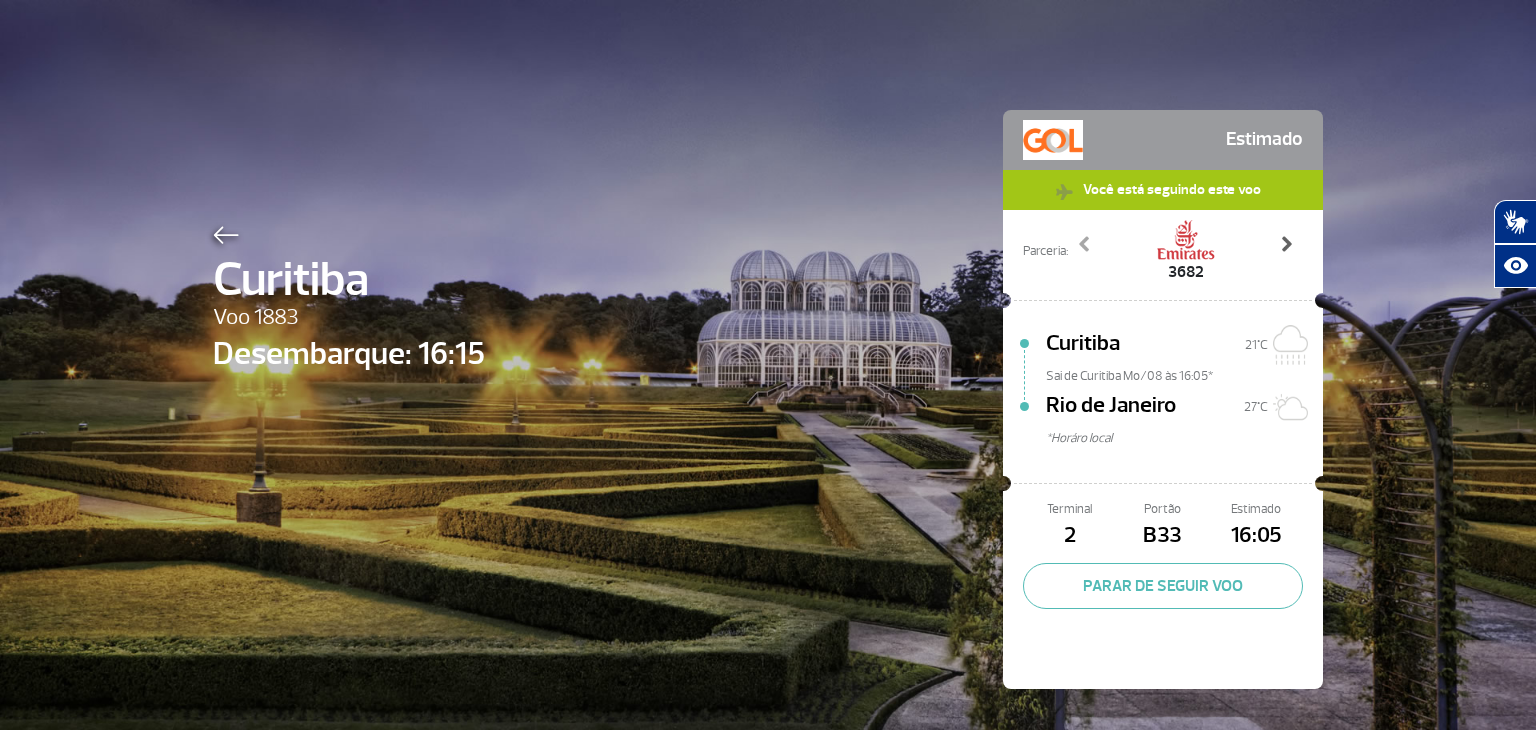 click 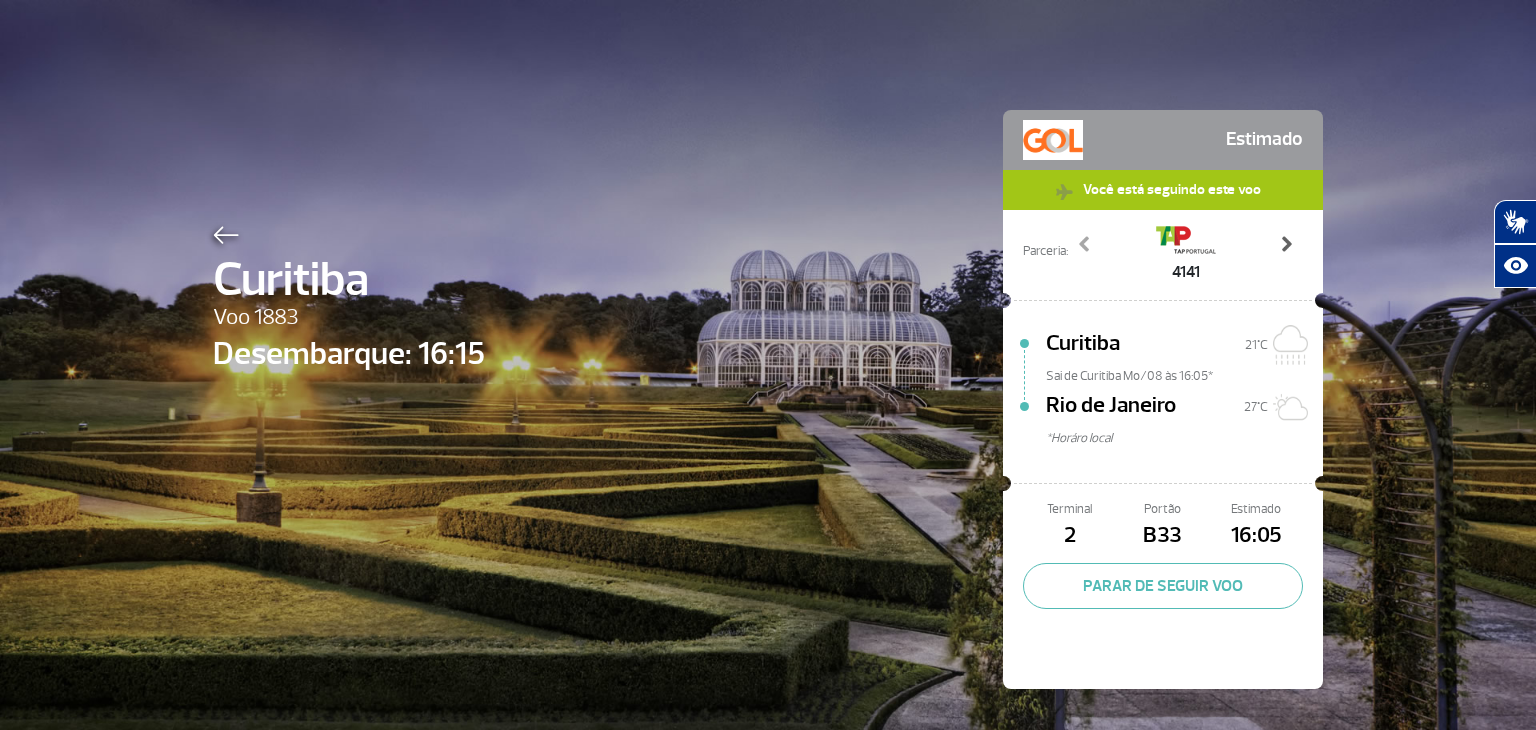 click 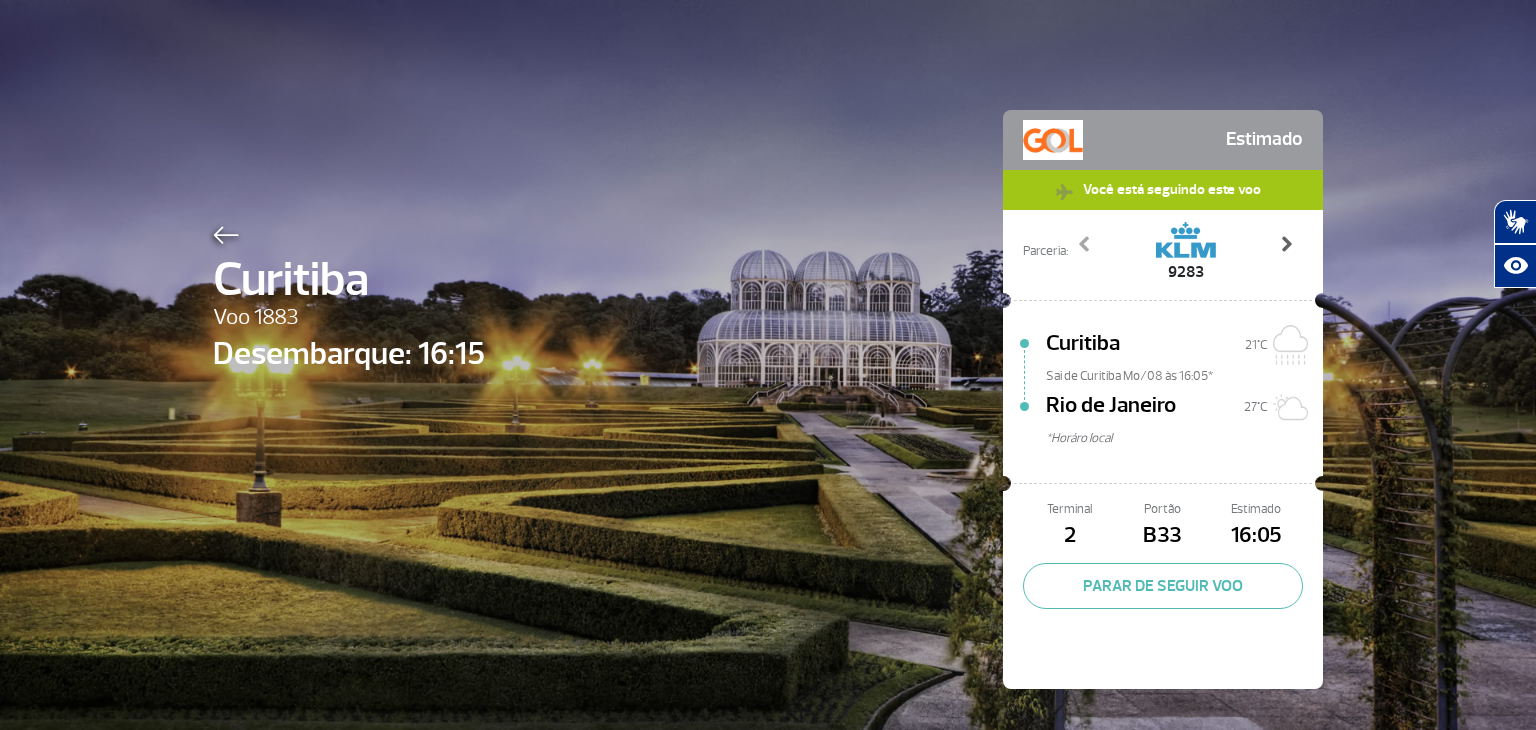 click 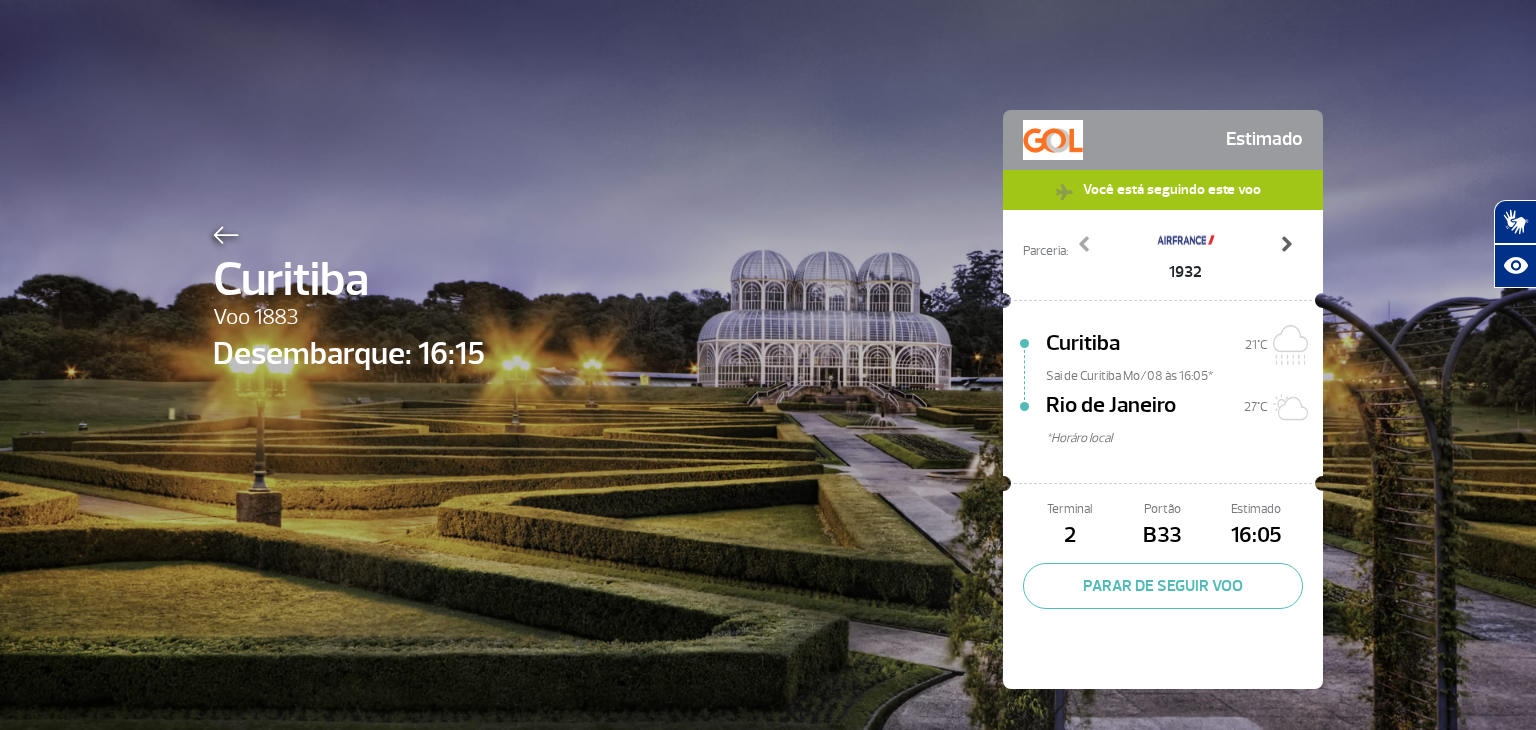 click 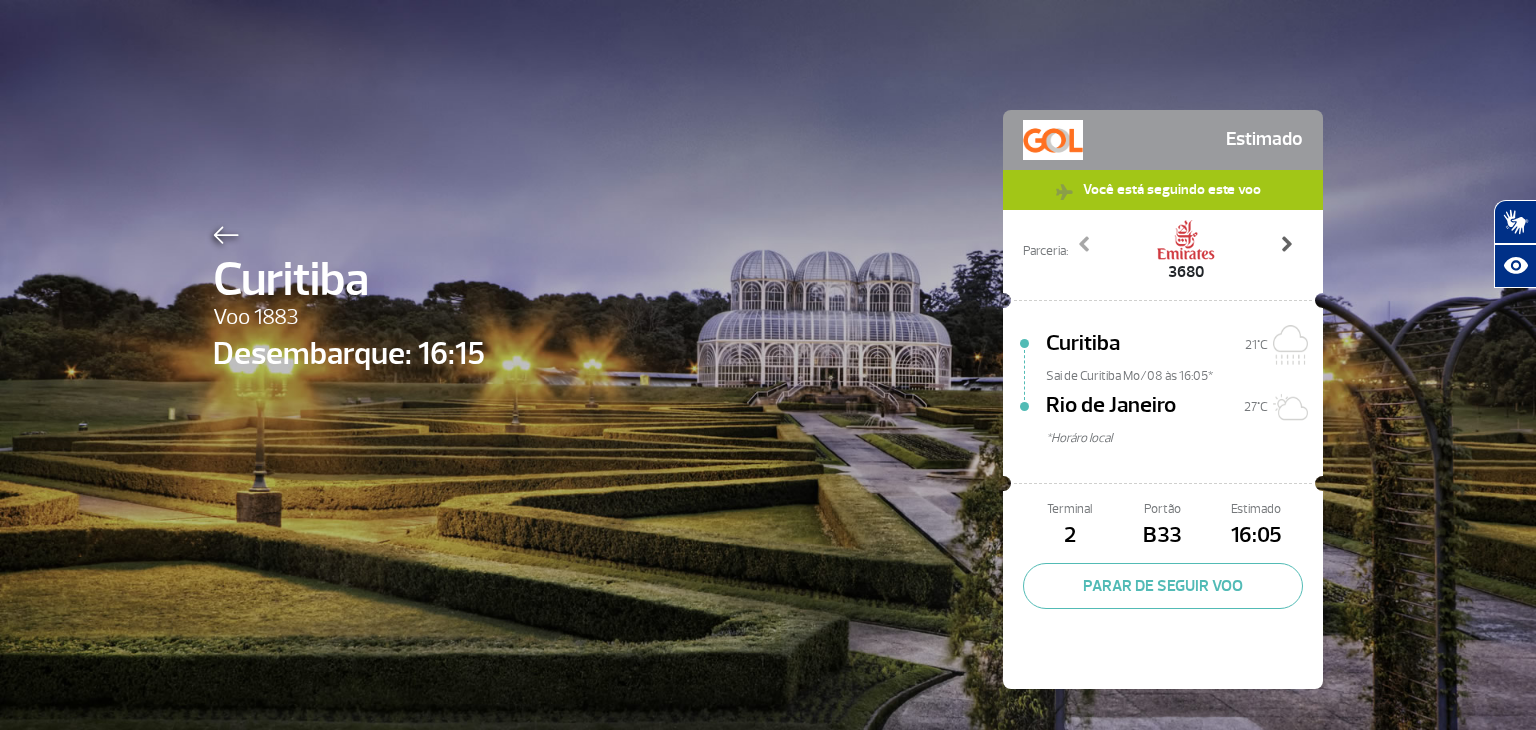 click 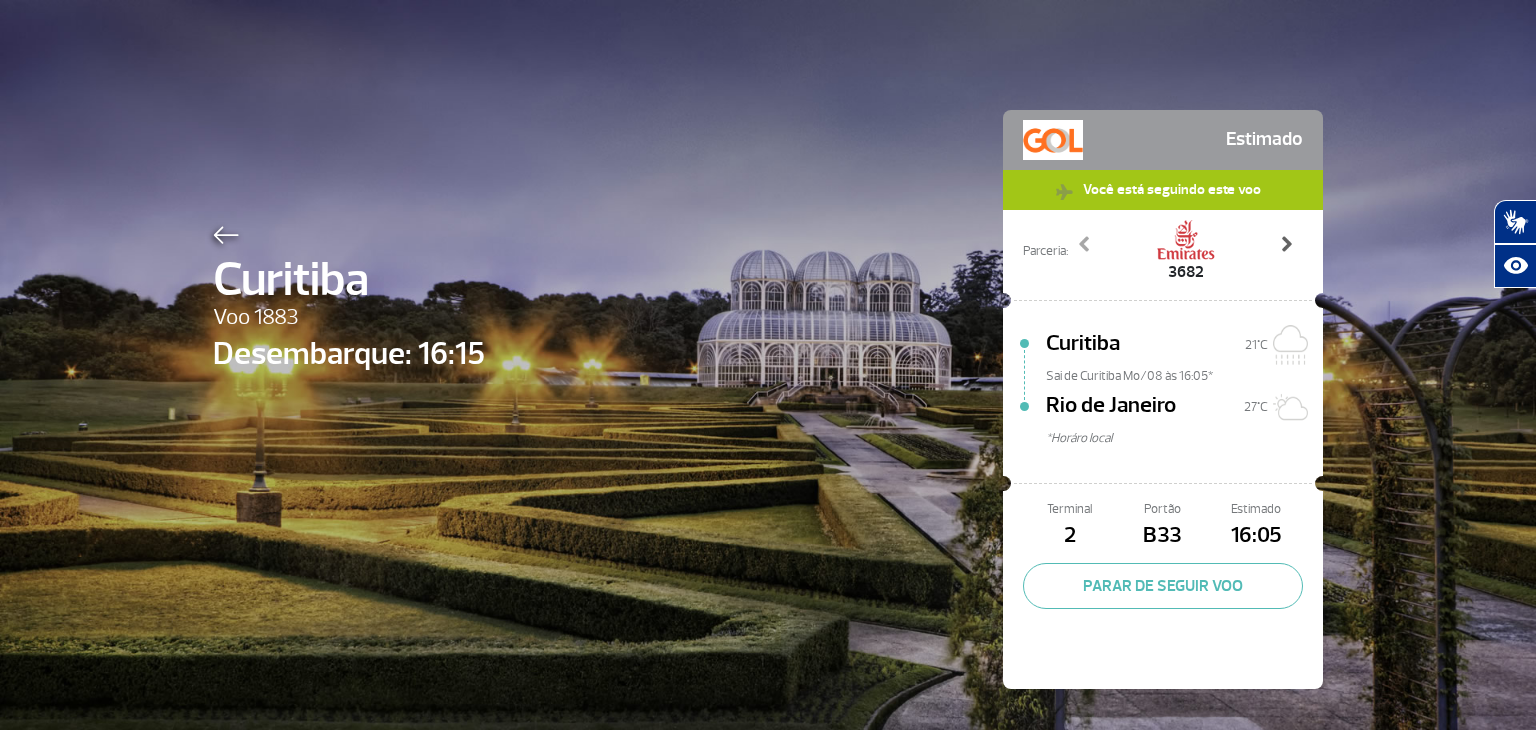 click 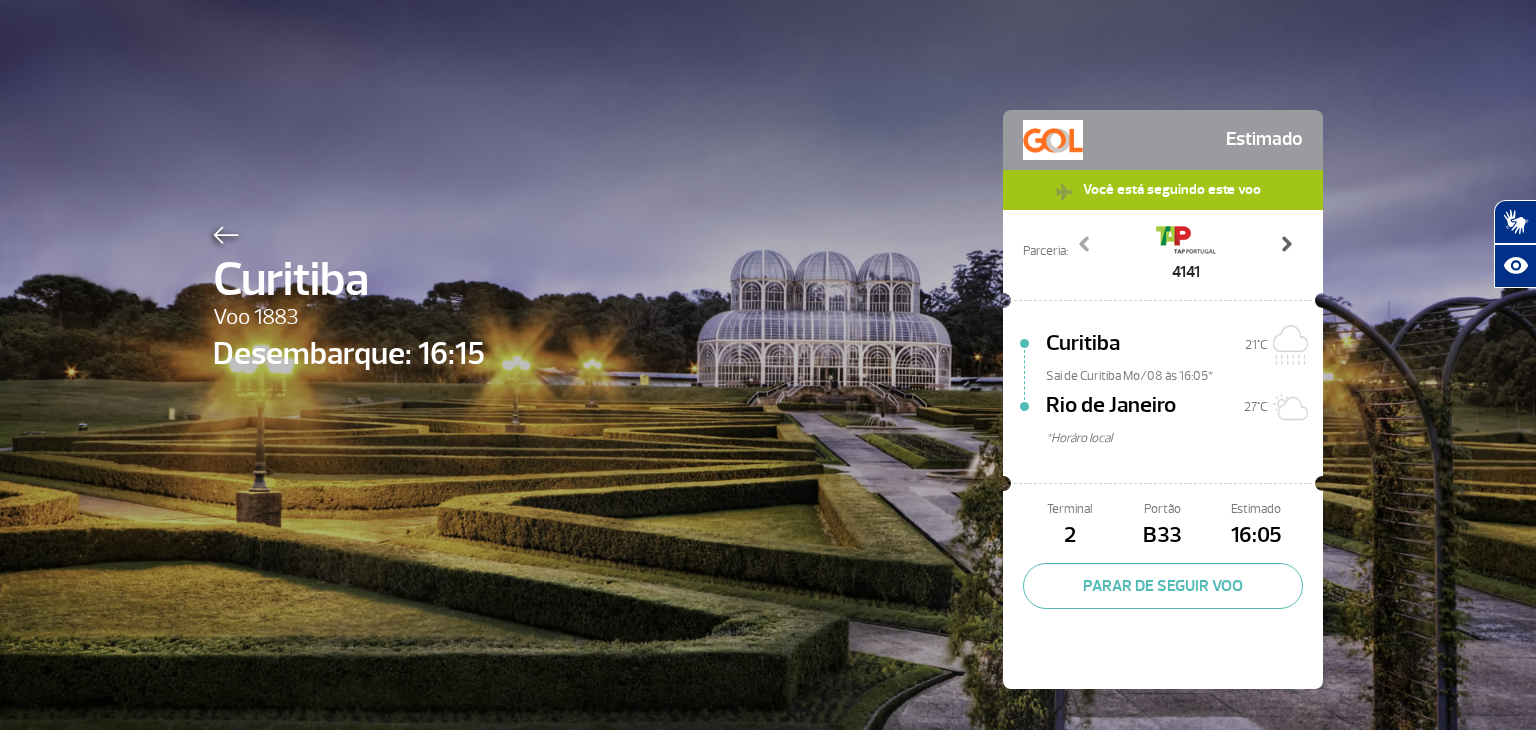 click 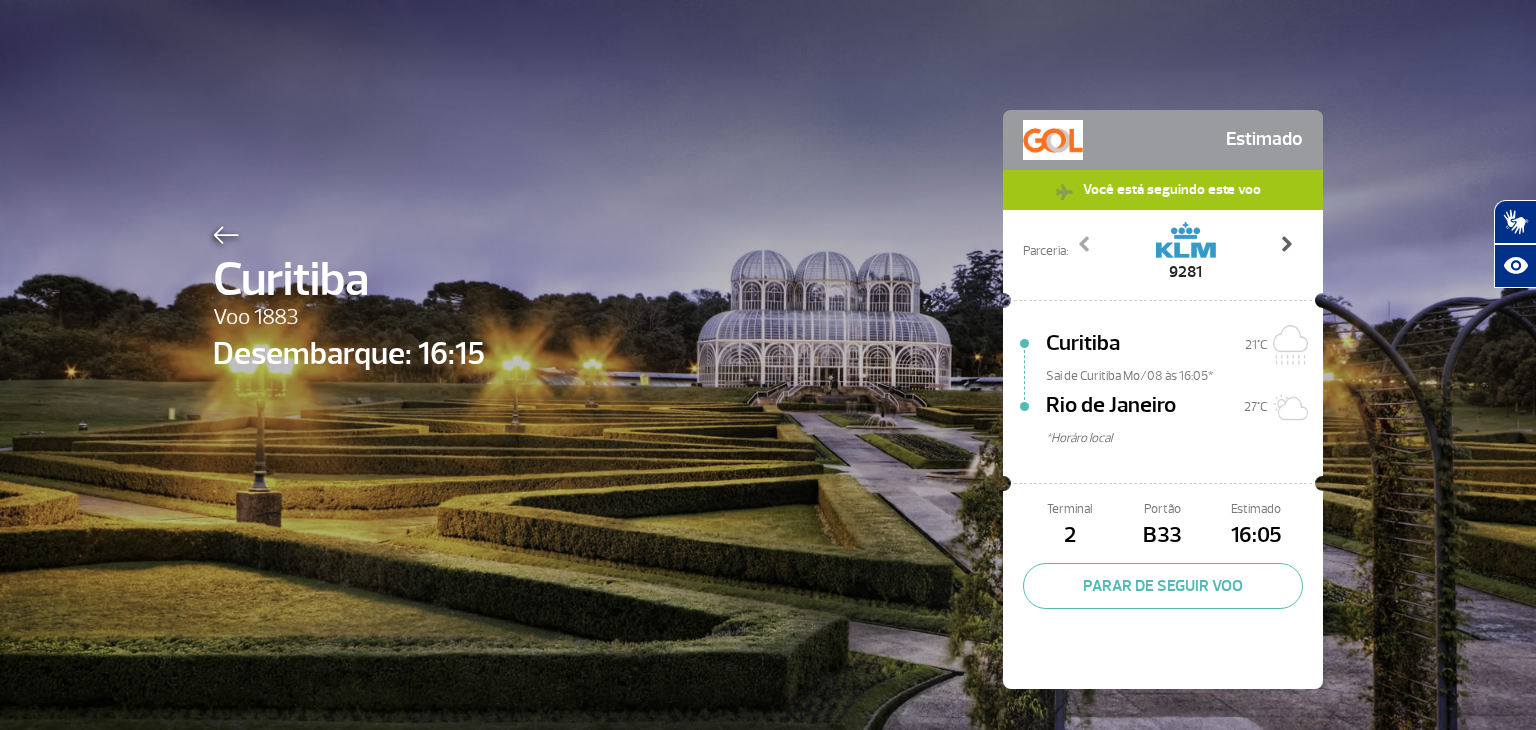 click 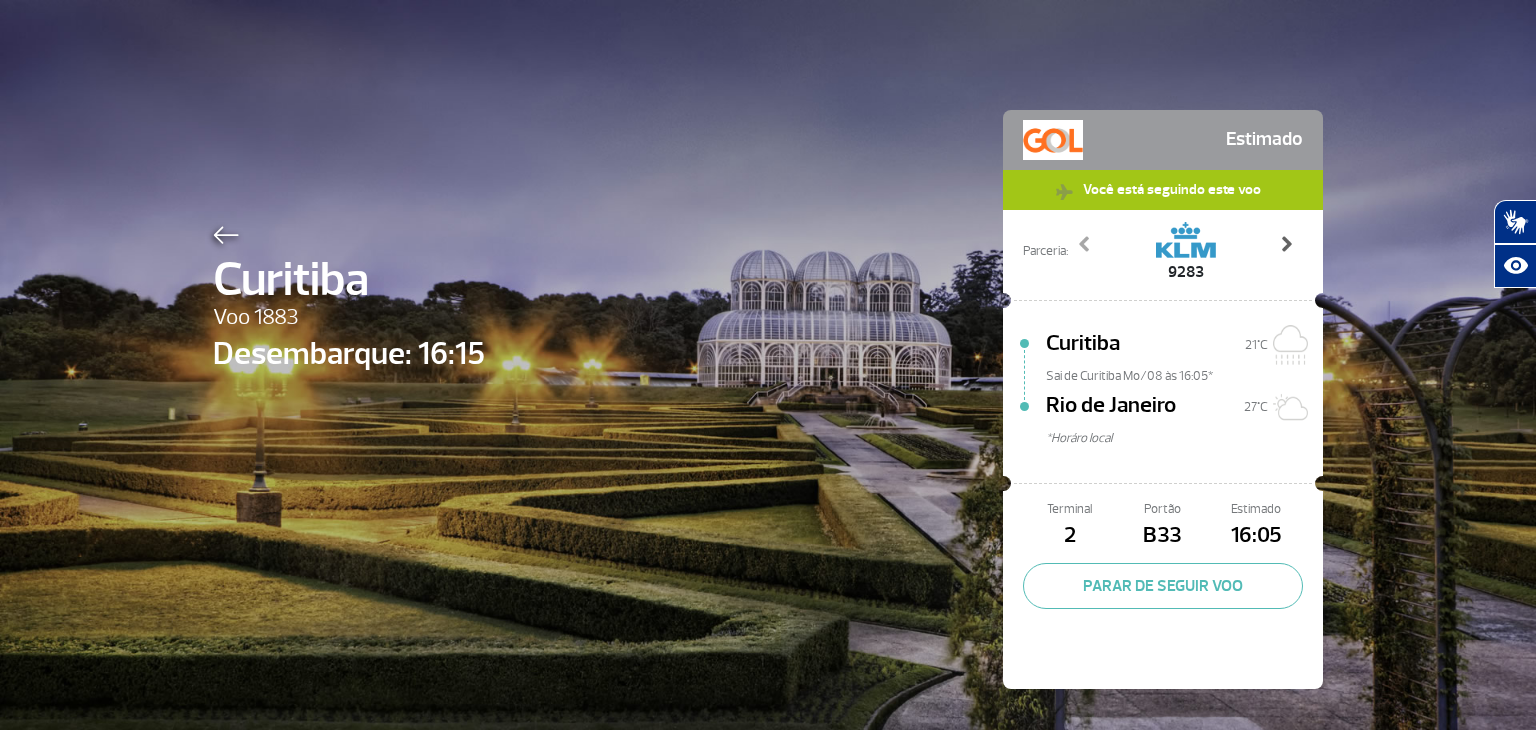 click 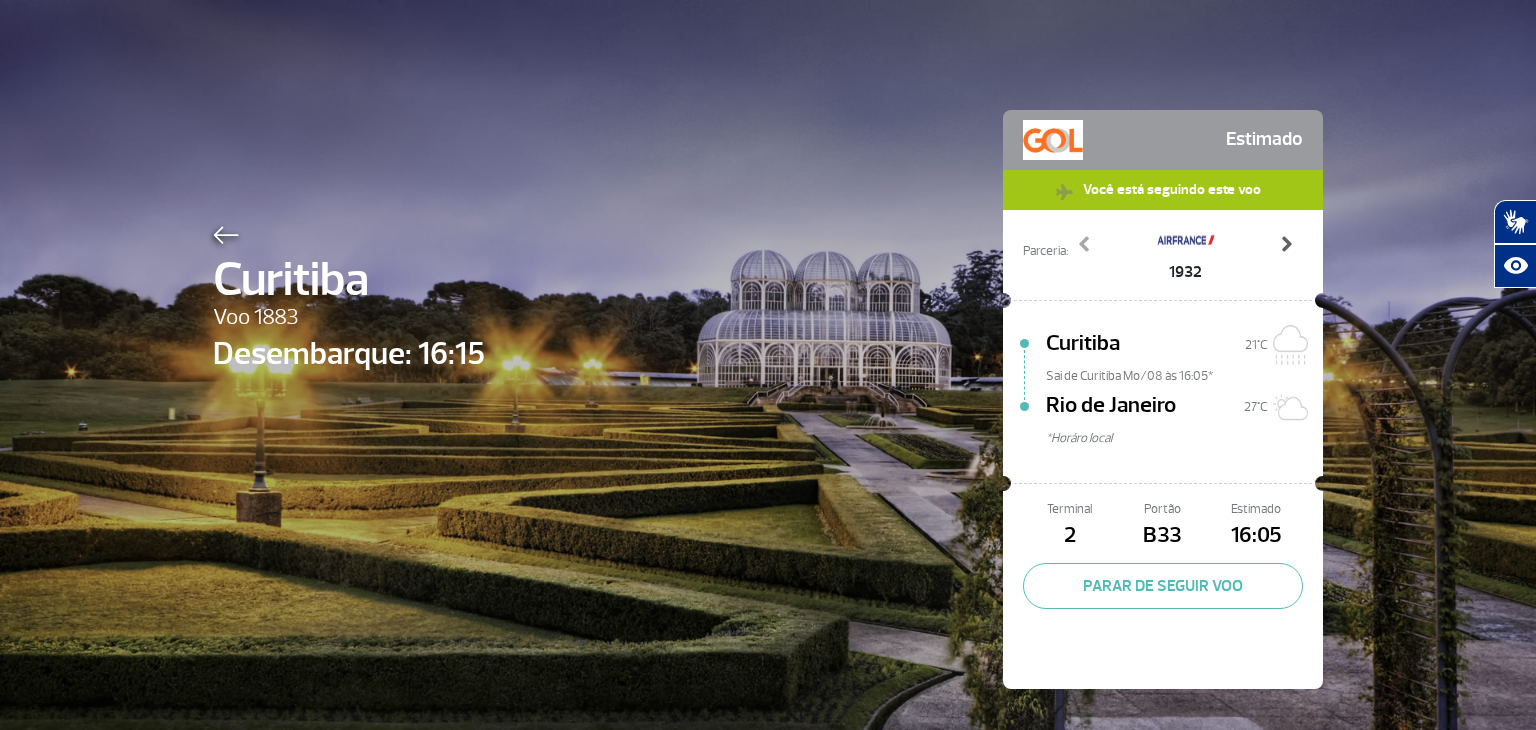 click 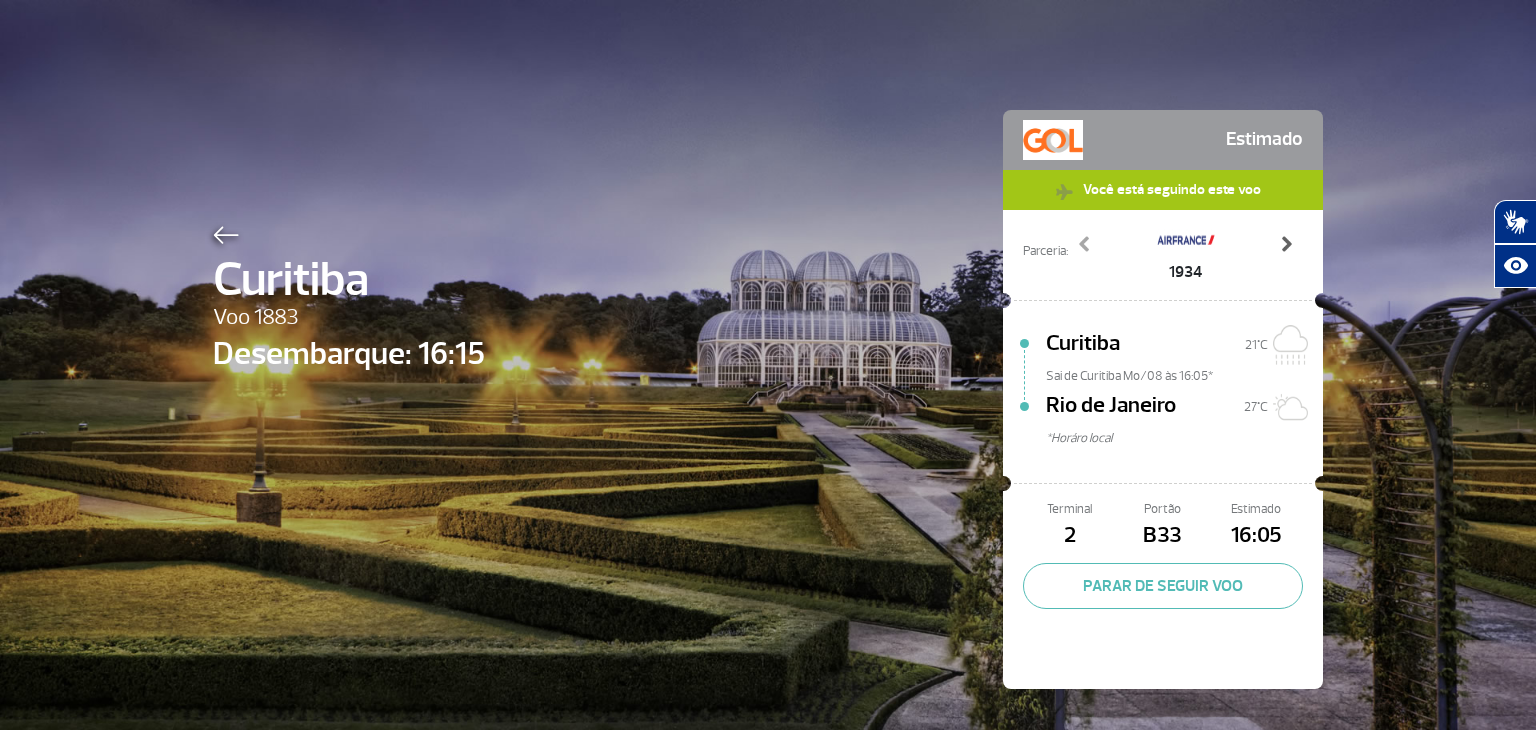 click 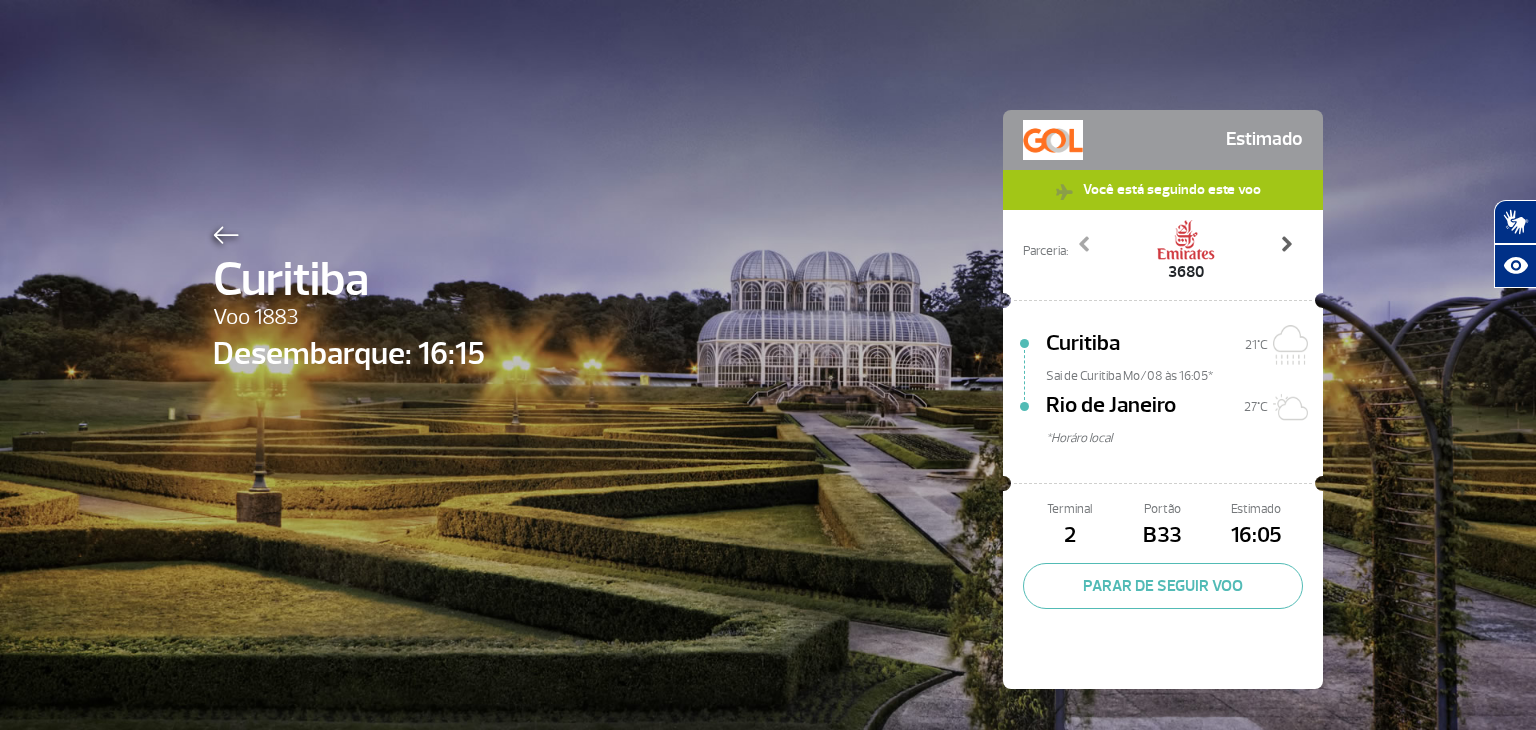 click 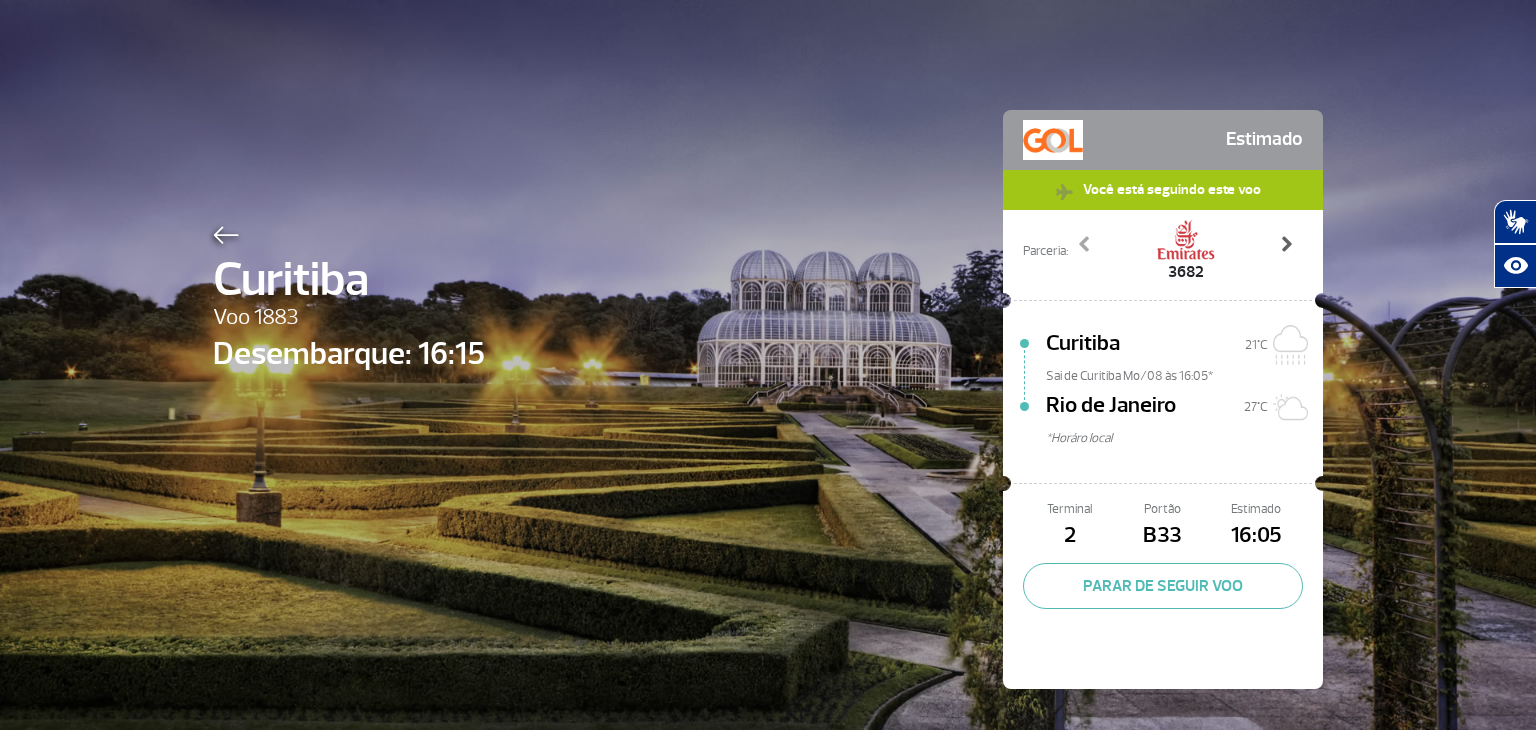 click 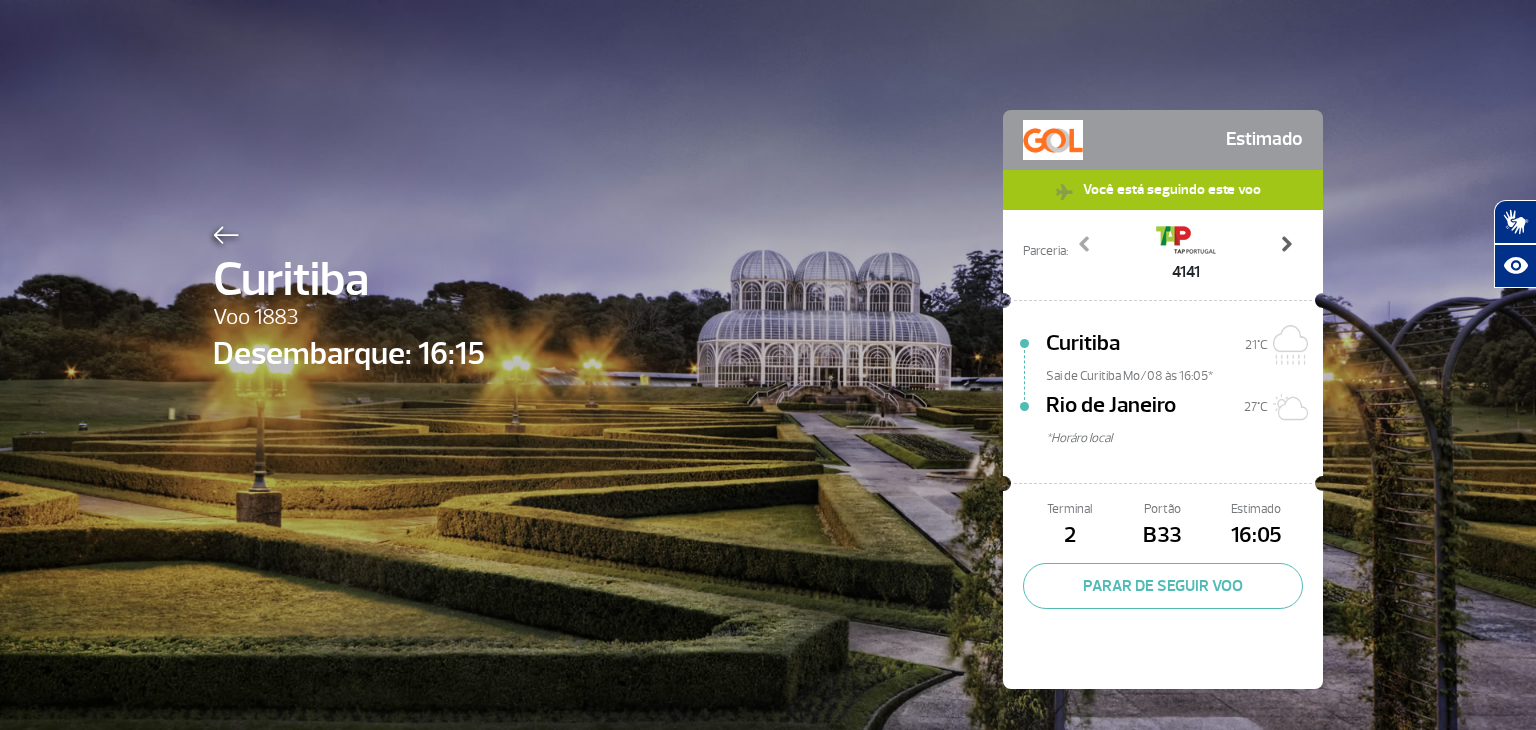 click 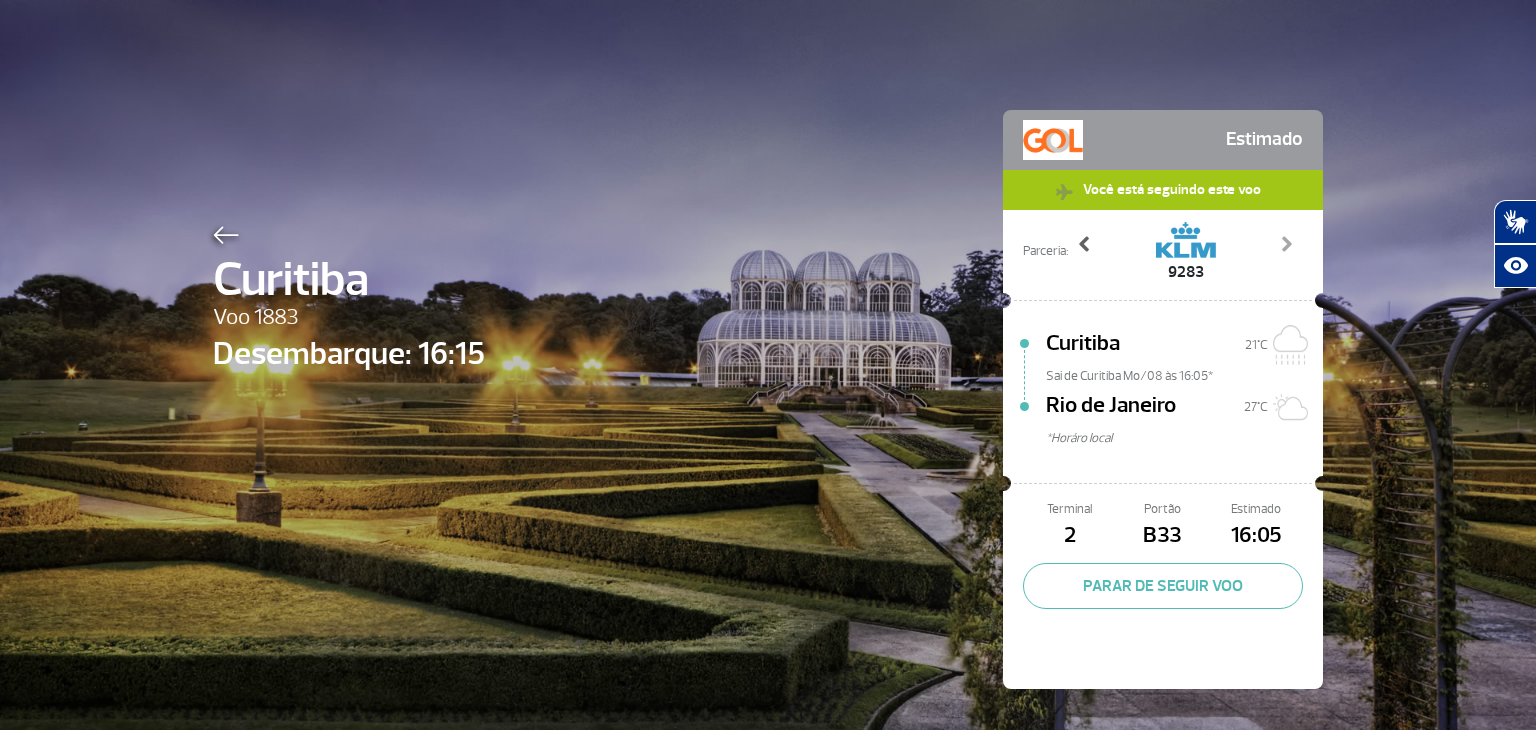 click 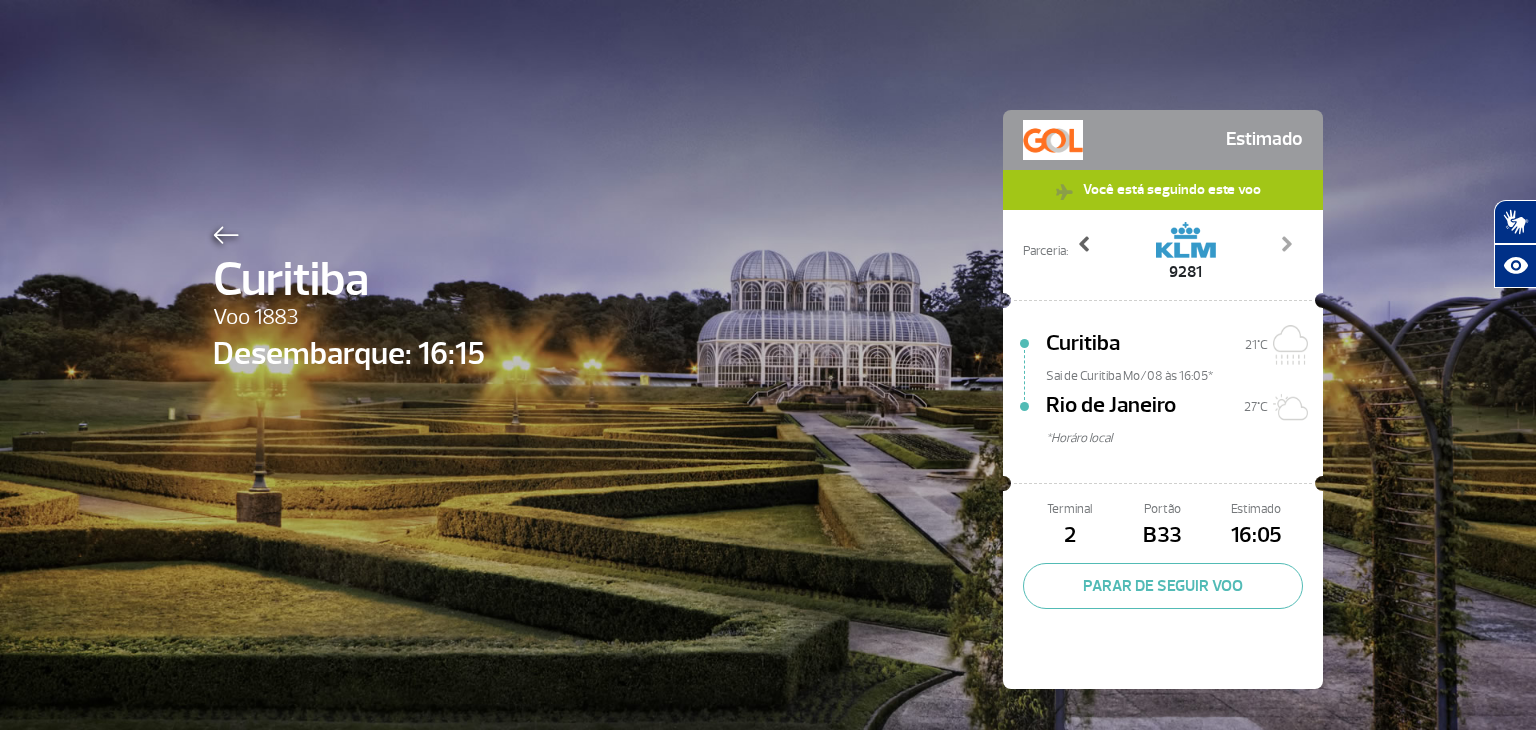 click 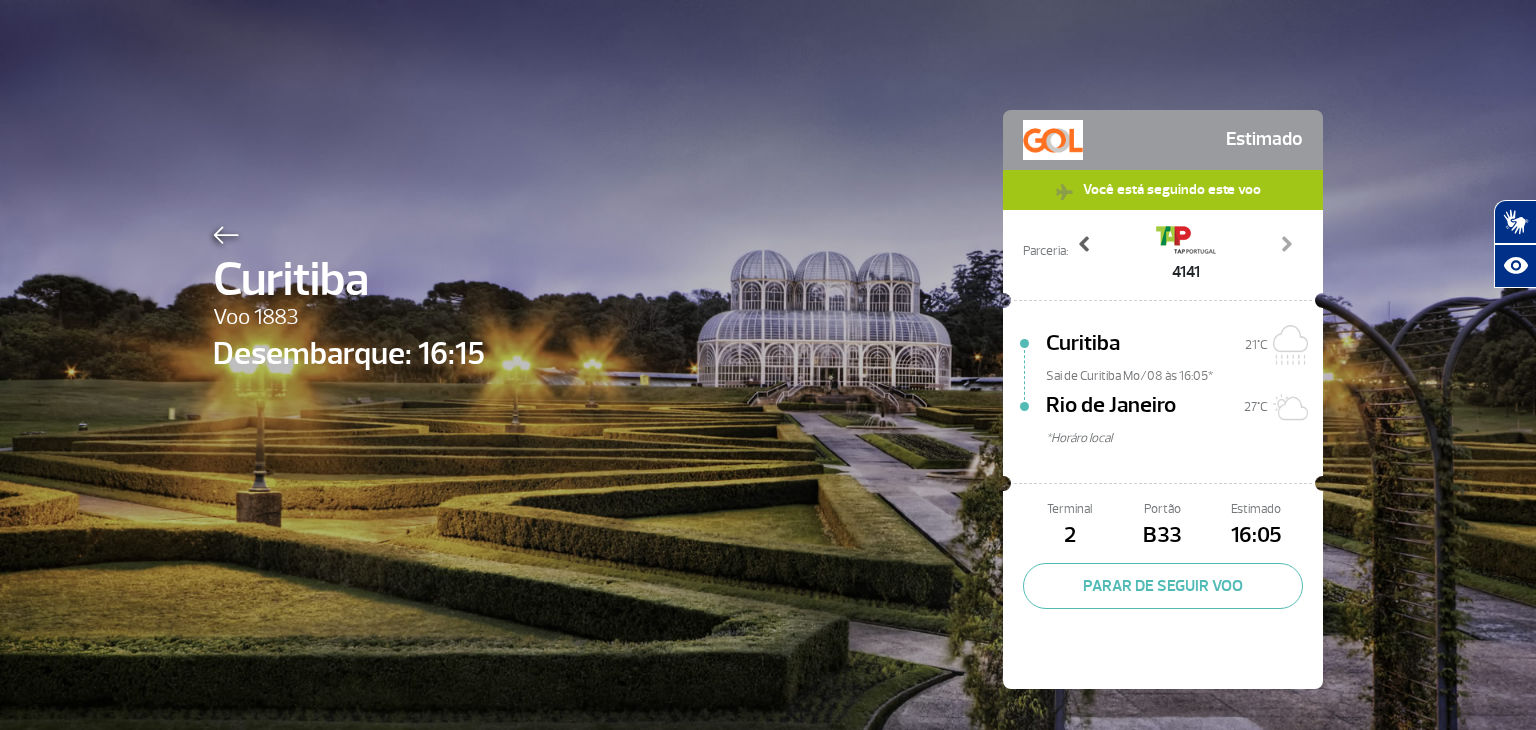 click 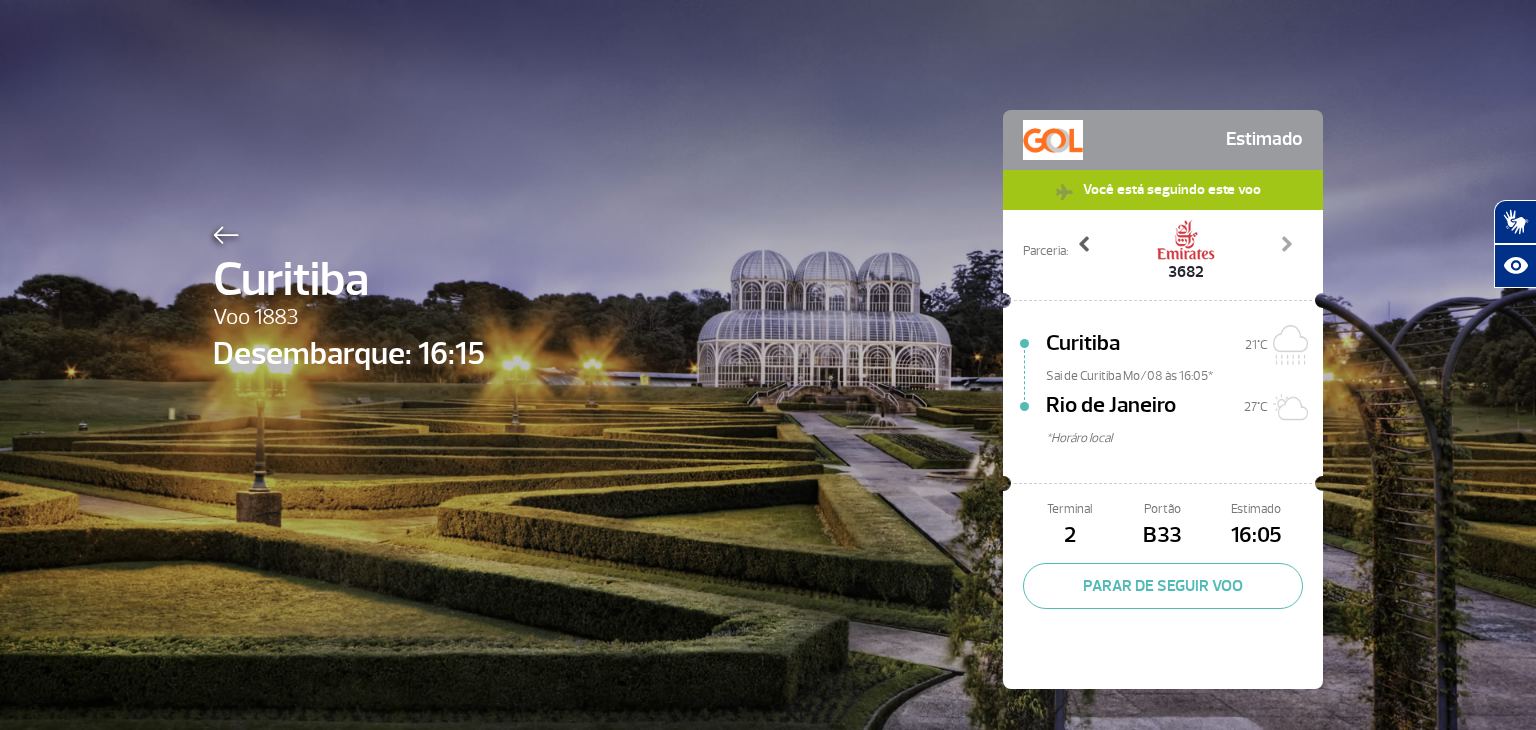 click 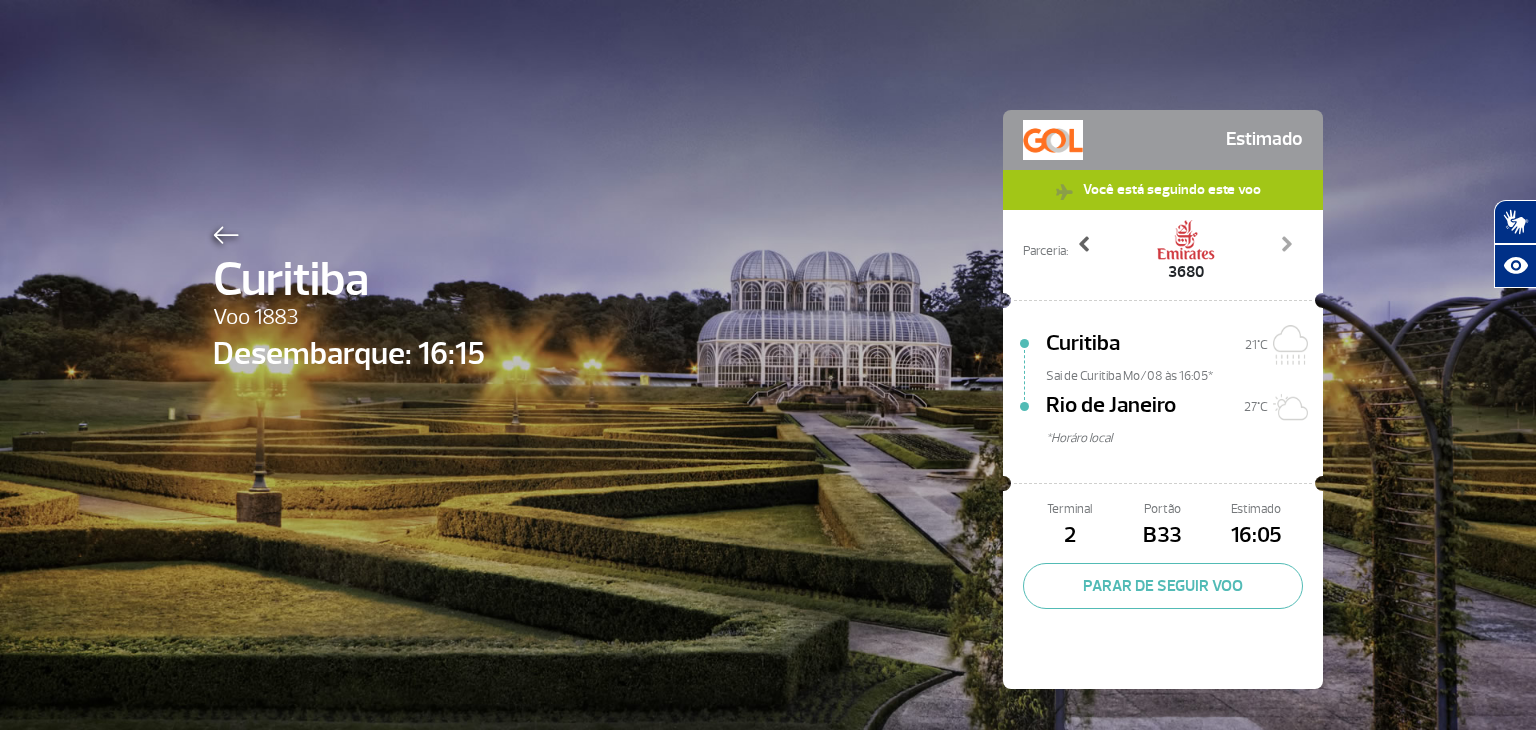 click 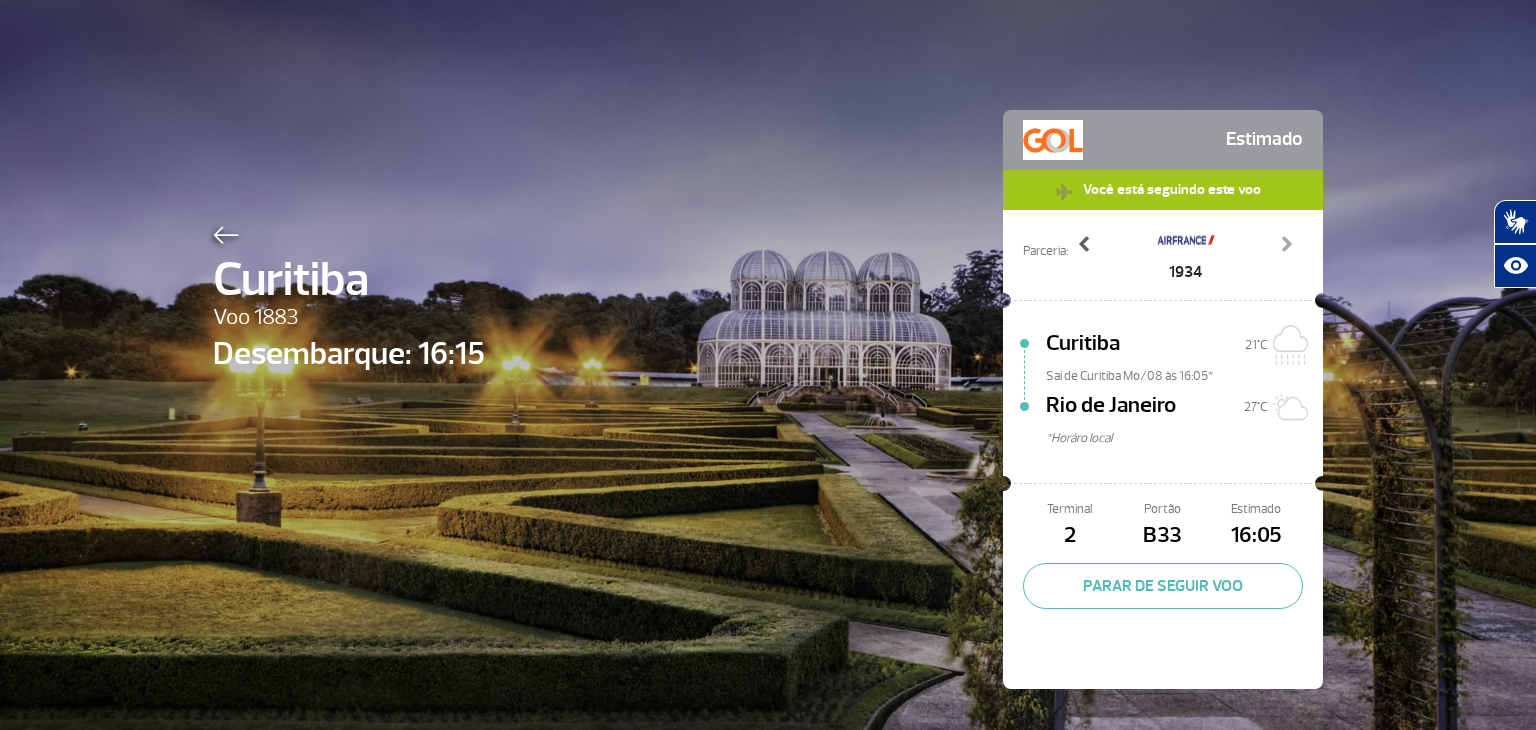 click 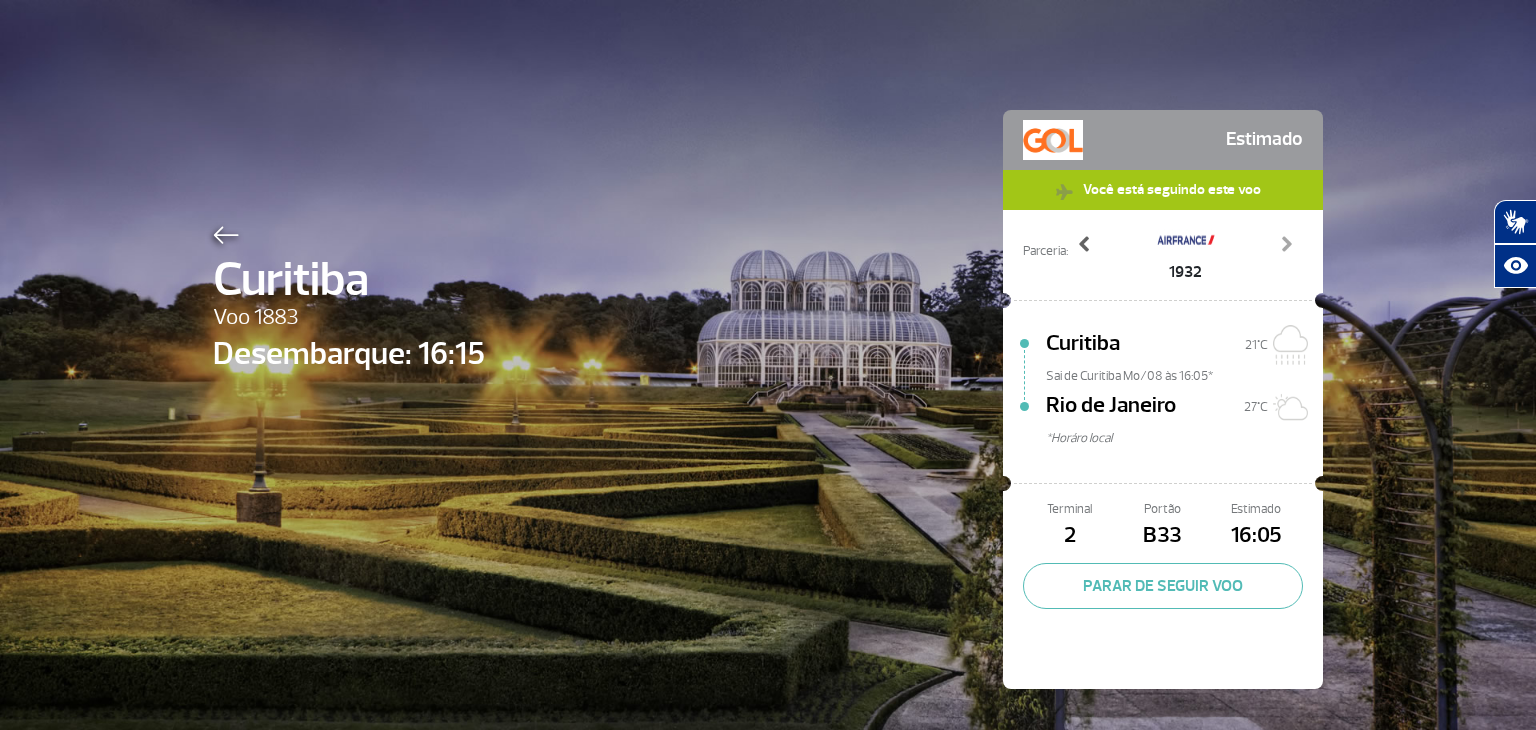 click 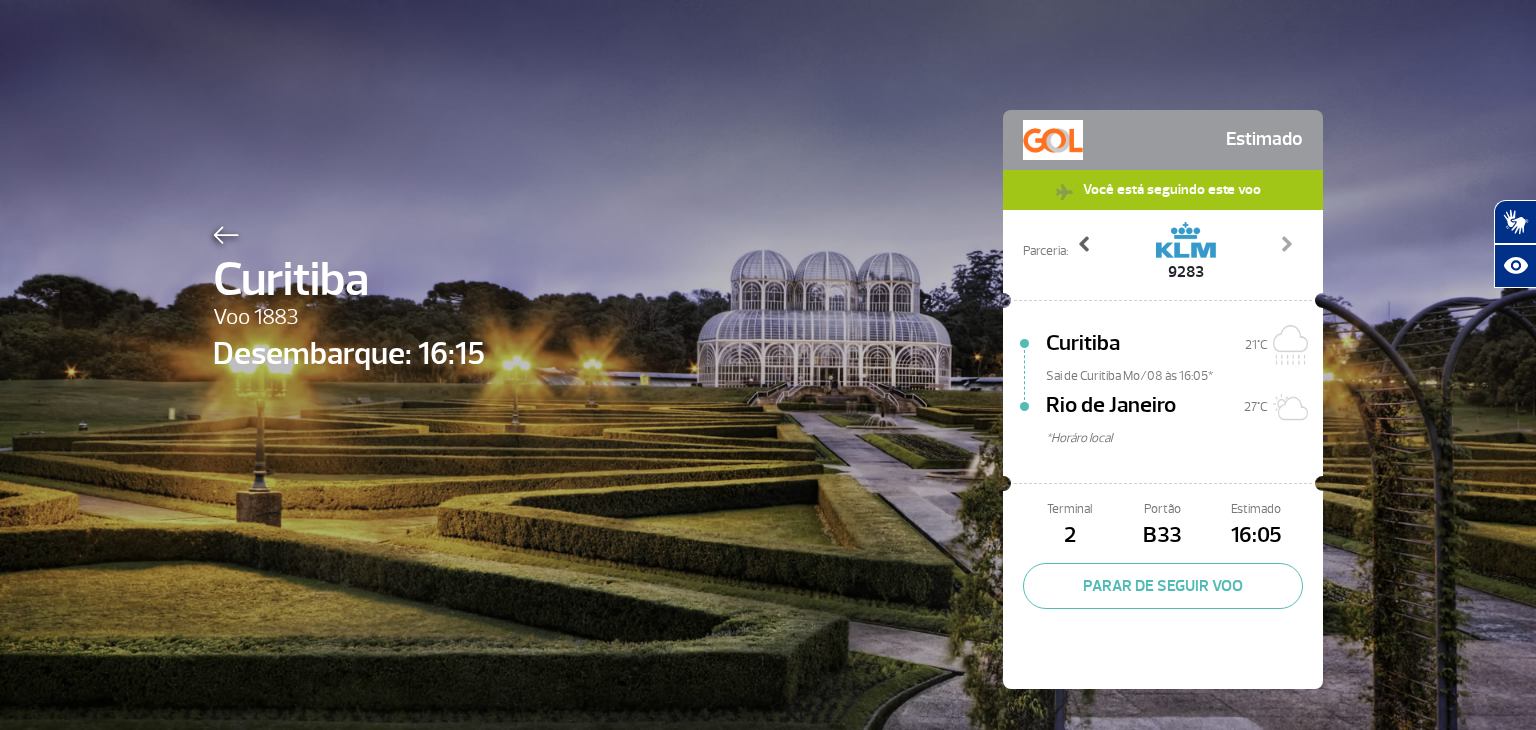 click 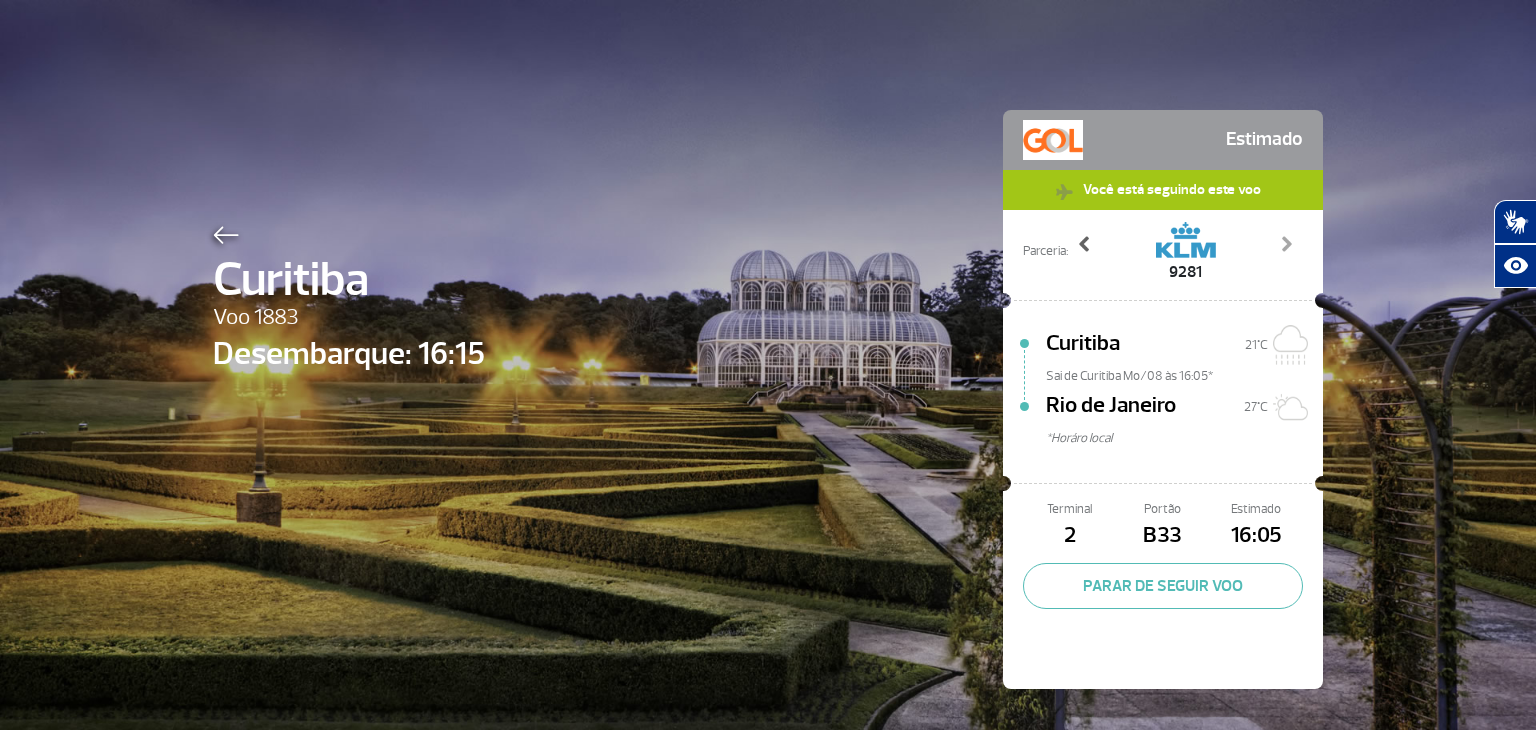click 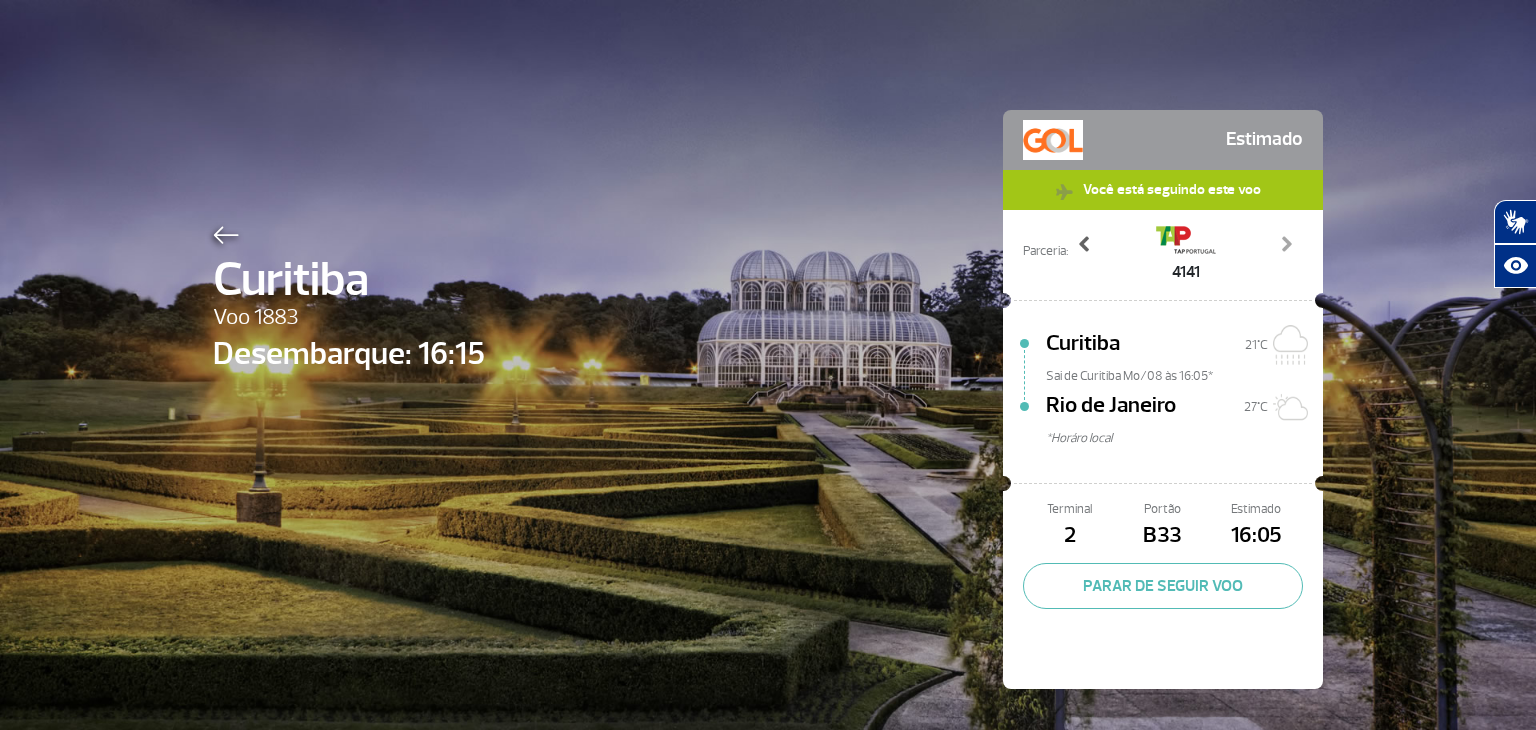 click 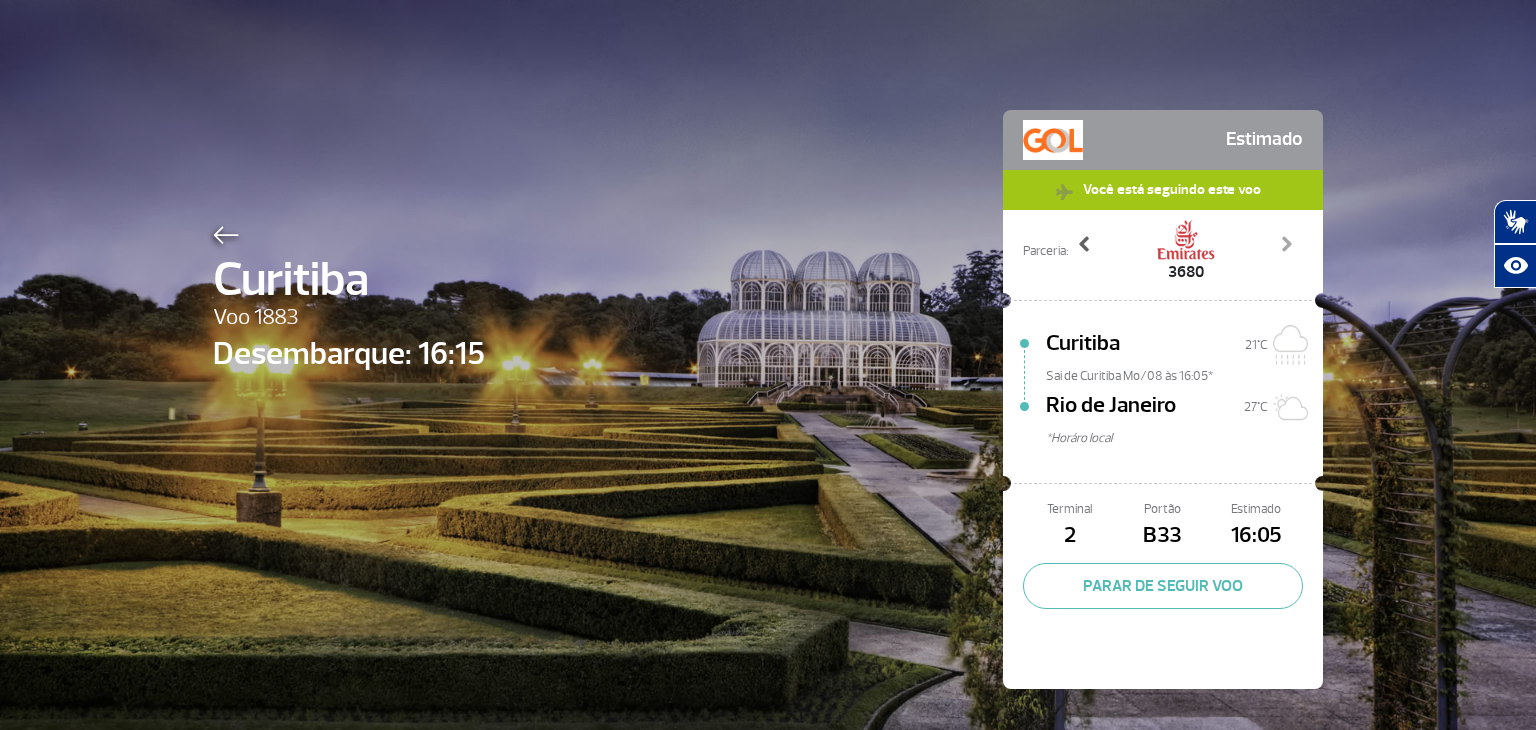 click 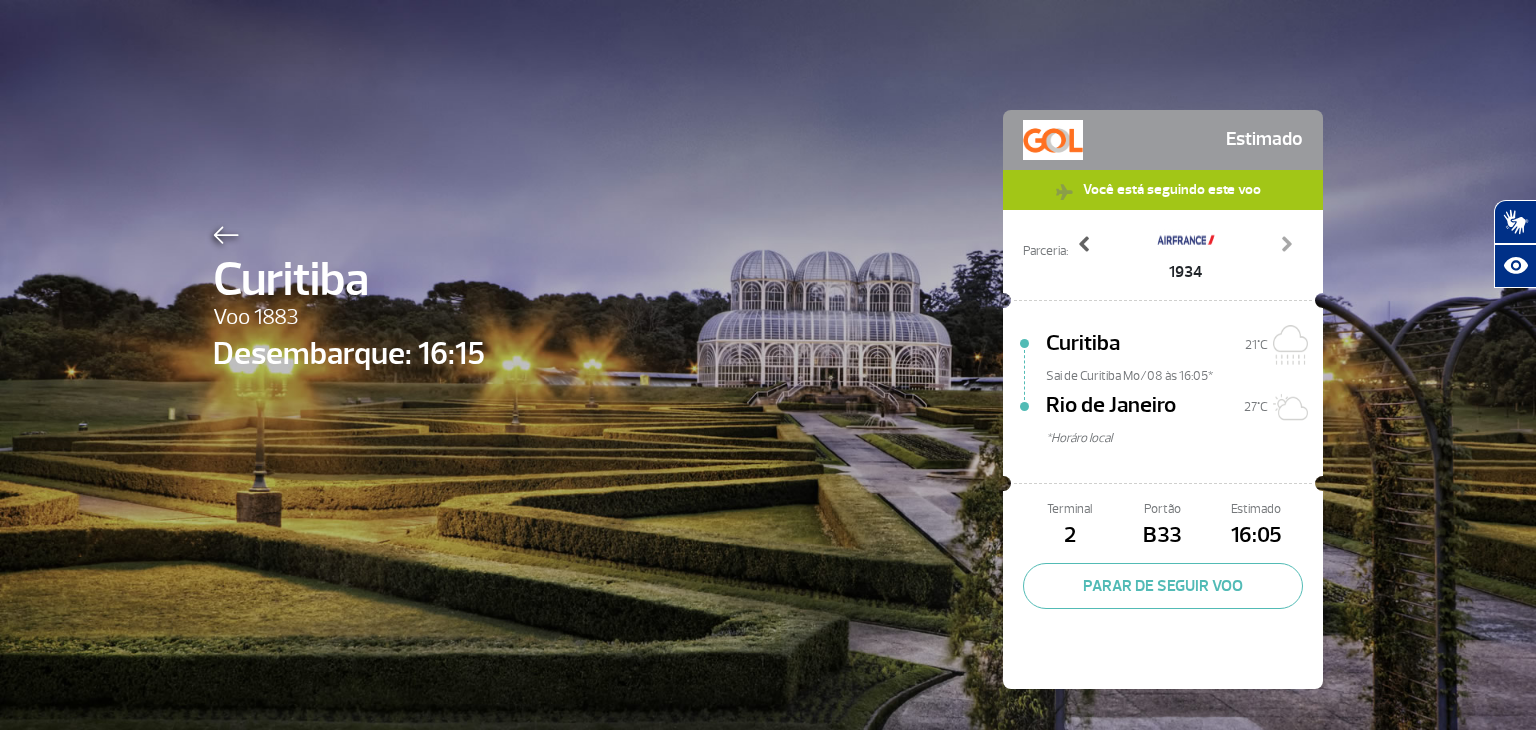 click 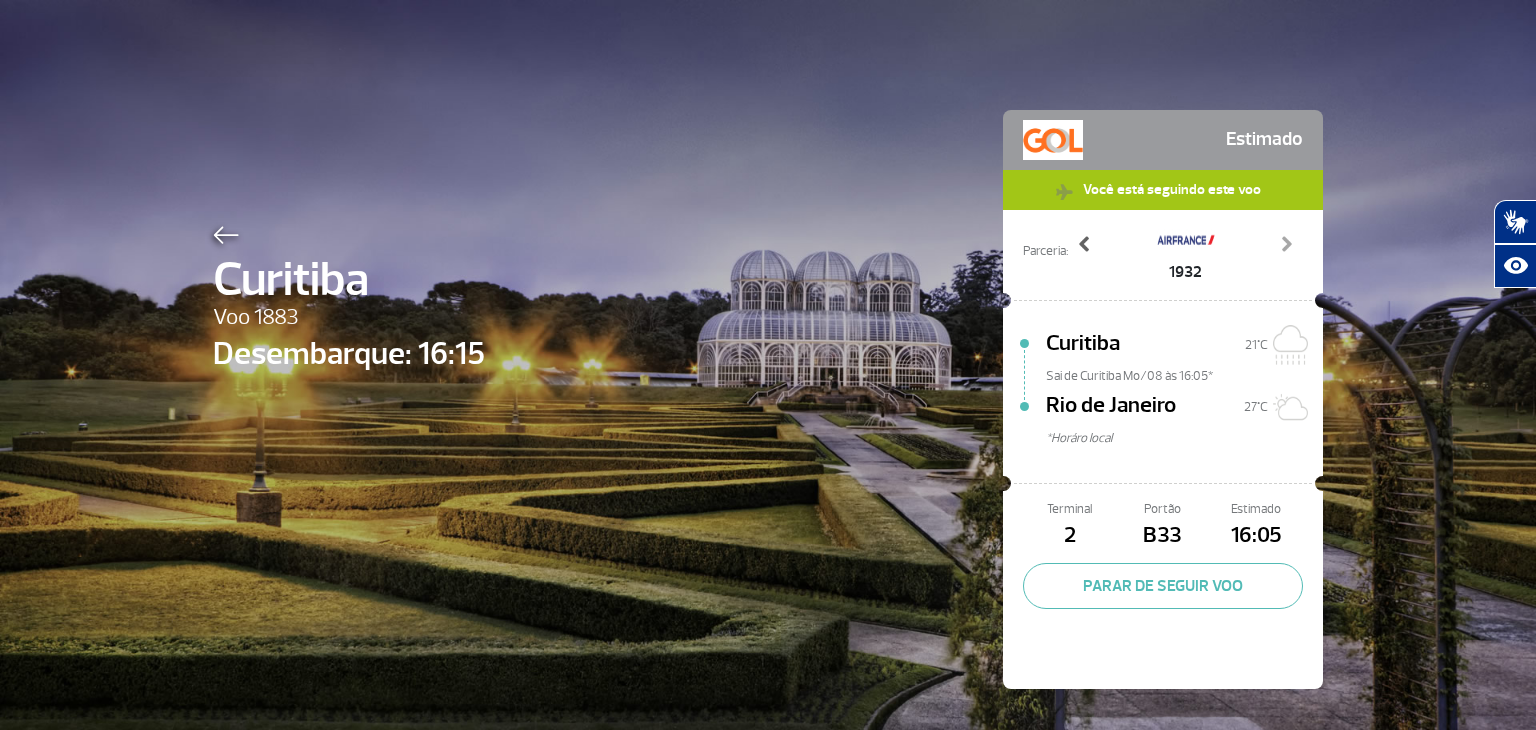 click 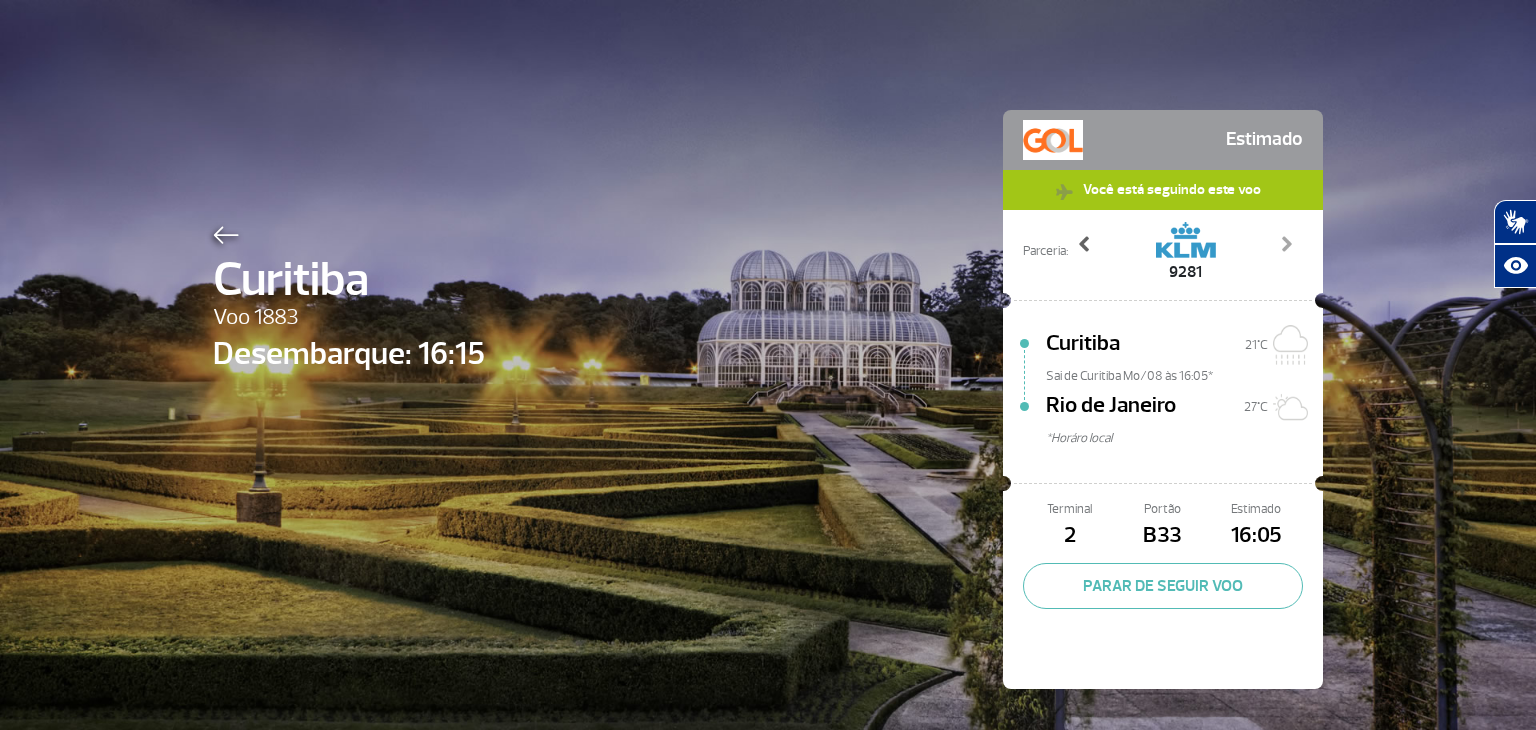 click 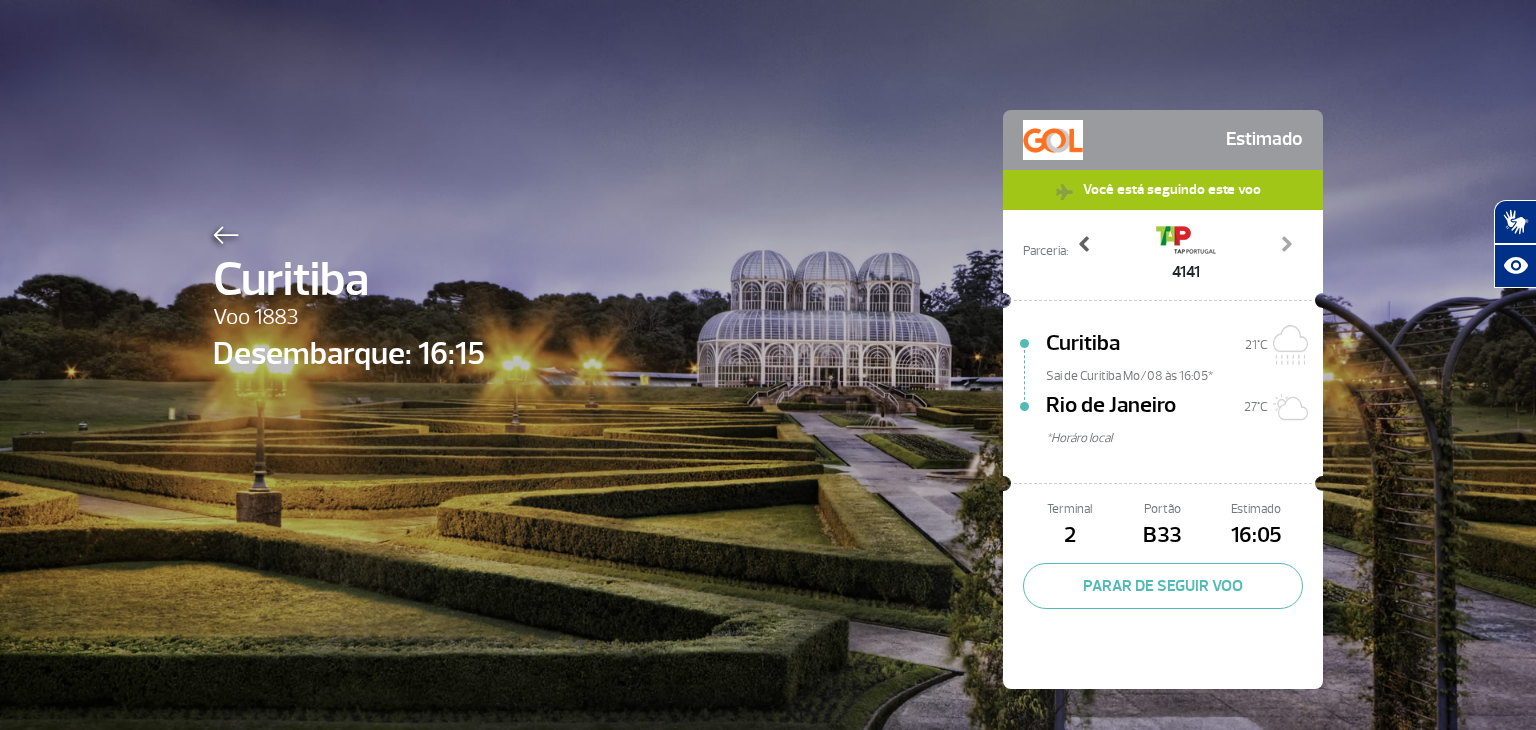 click 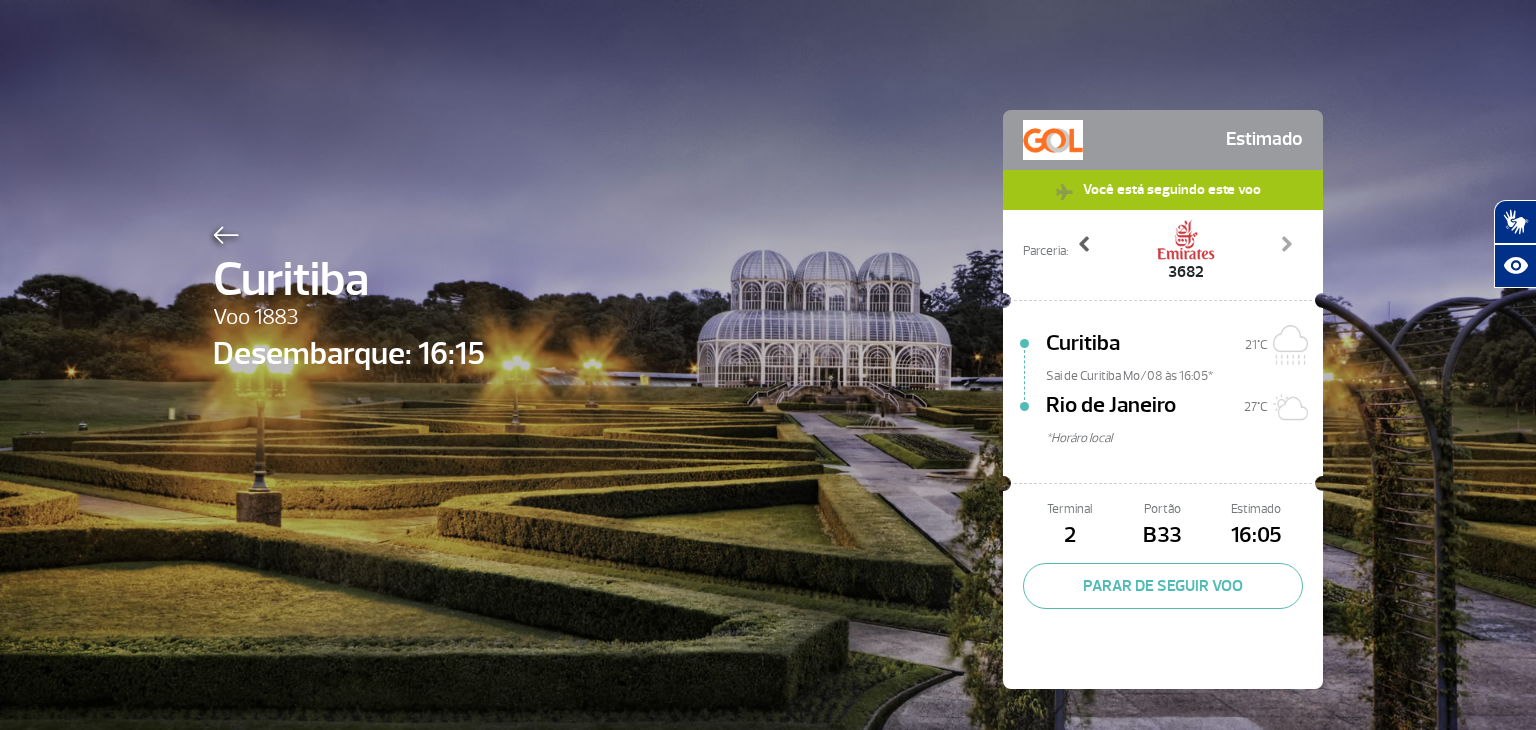 click 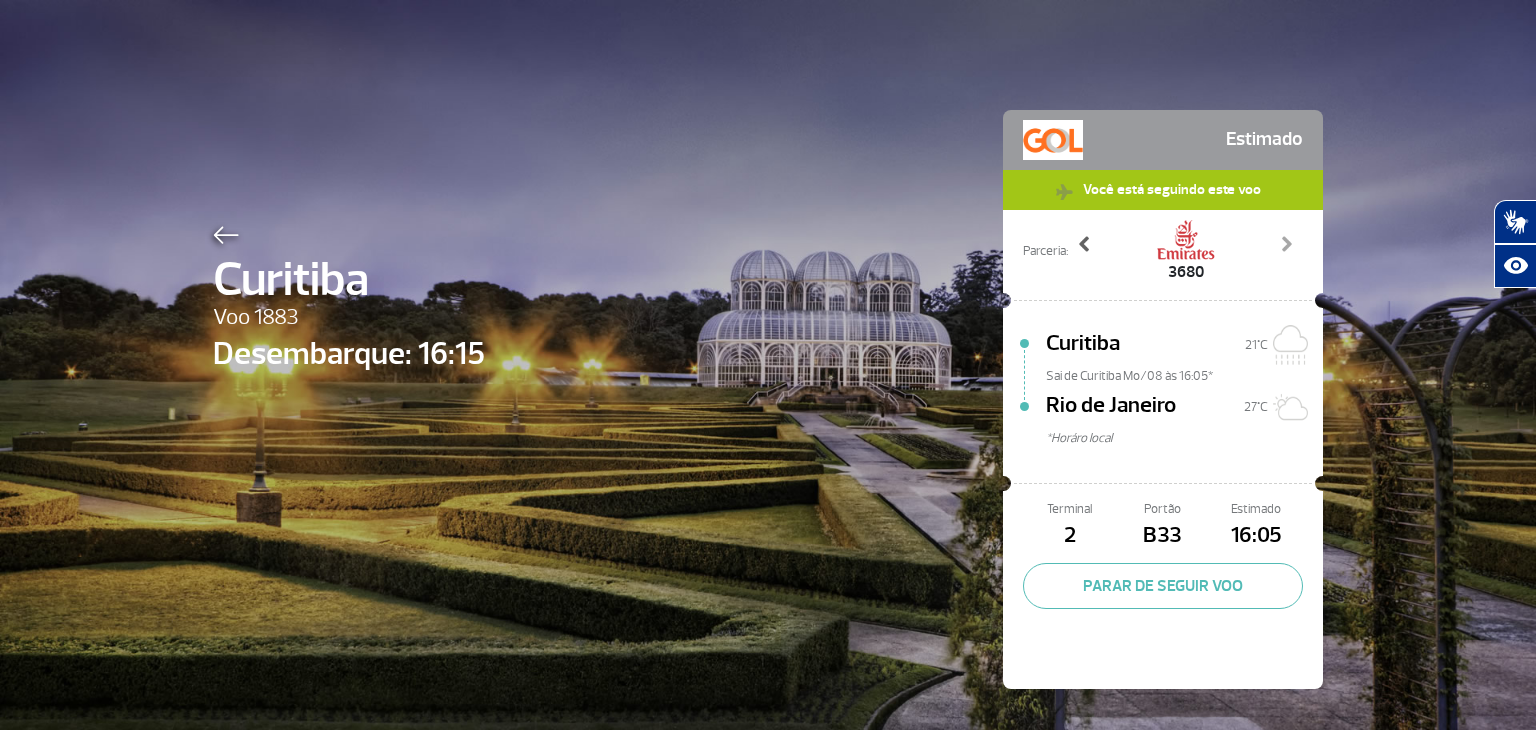 click 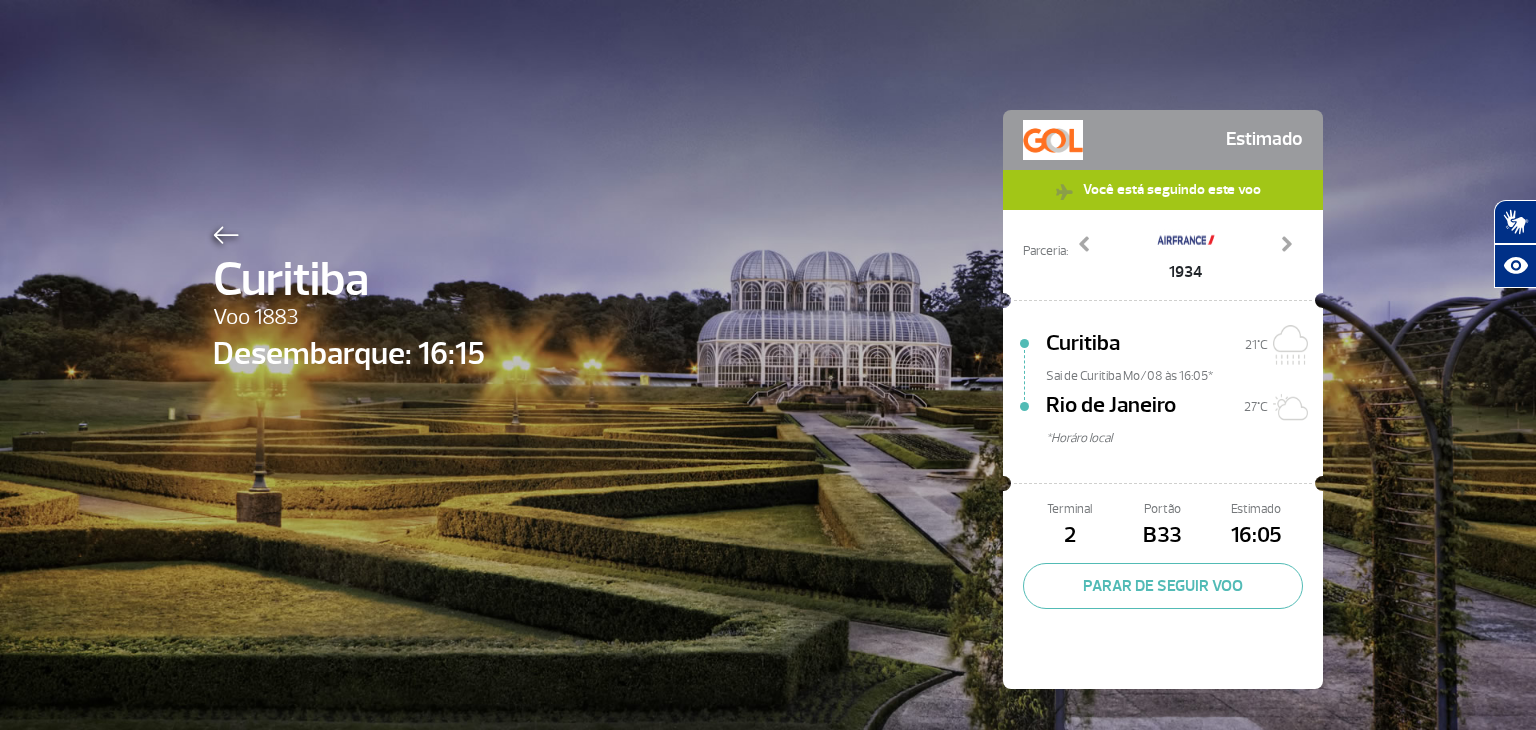 click on "Curitiba Voo 1883 Desembarque: 16:15 Estimado Você está seguindo este voo Parceria: 1932 1934 3680 3682 4141 9281 9283 Previous Next Curitiba 21°C Sai de Curitiba Mo/08 às 16:05* Rio de Janeiro 27°C *Horáro local Terminal 2 Portão B33 Estimado 16:05  PARAR DE SEGUIR VOO" 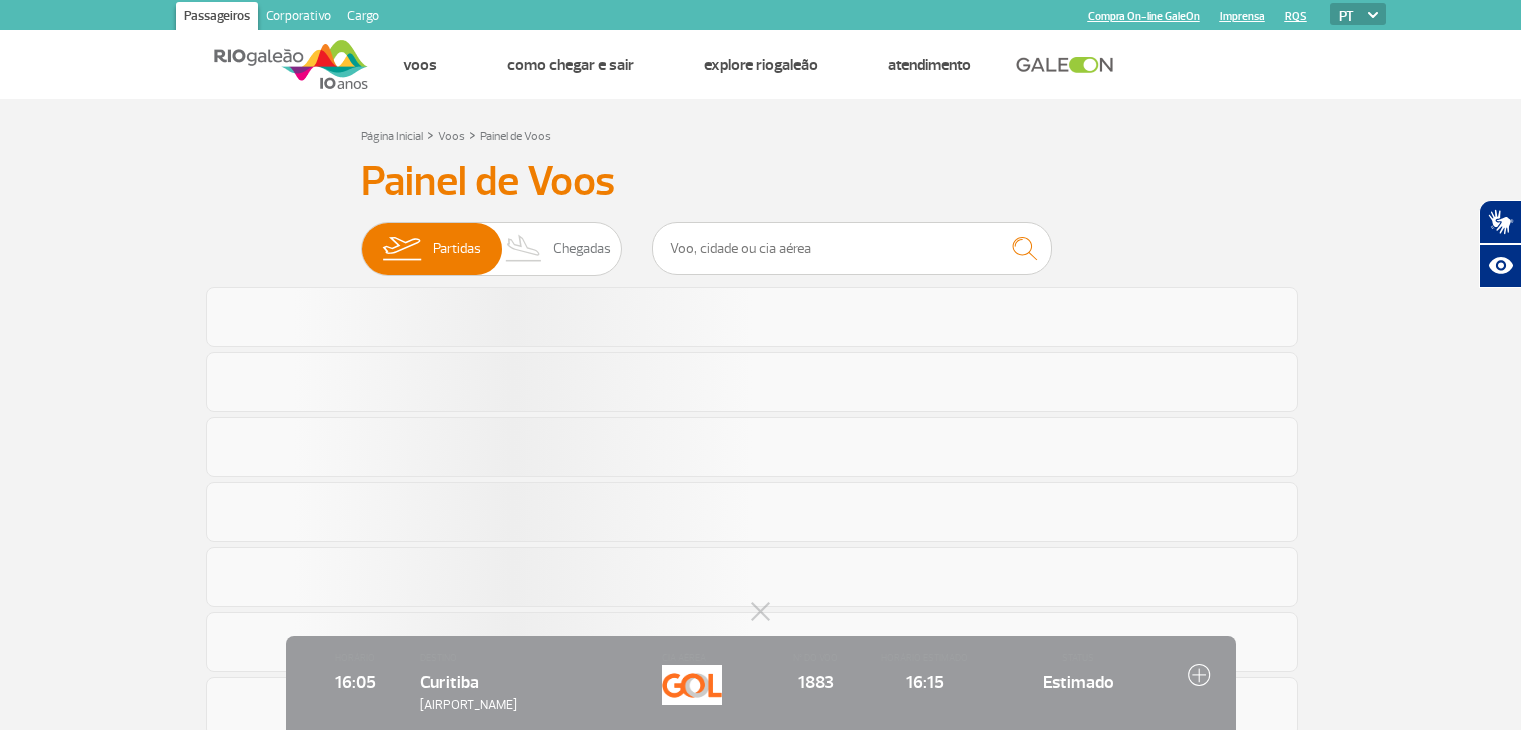 scroll, scrollTop: 0, scrollLeft: 0, axis: both 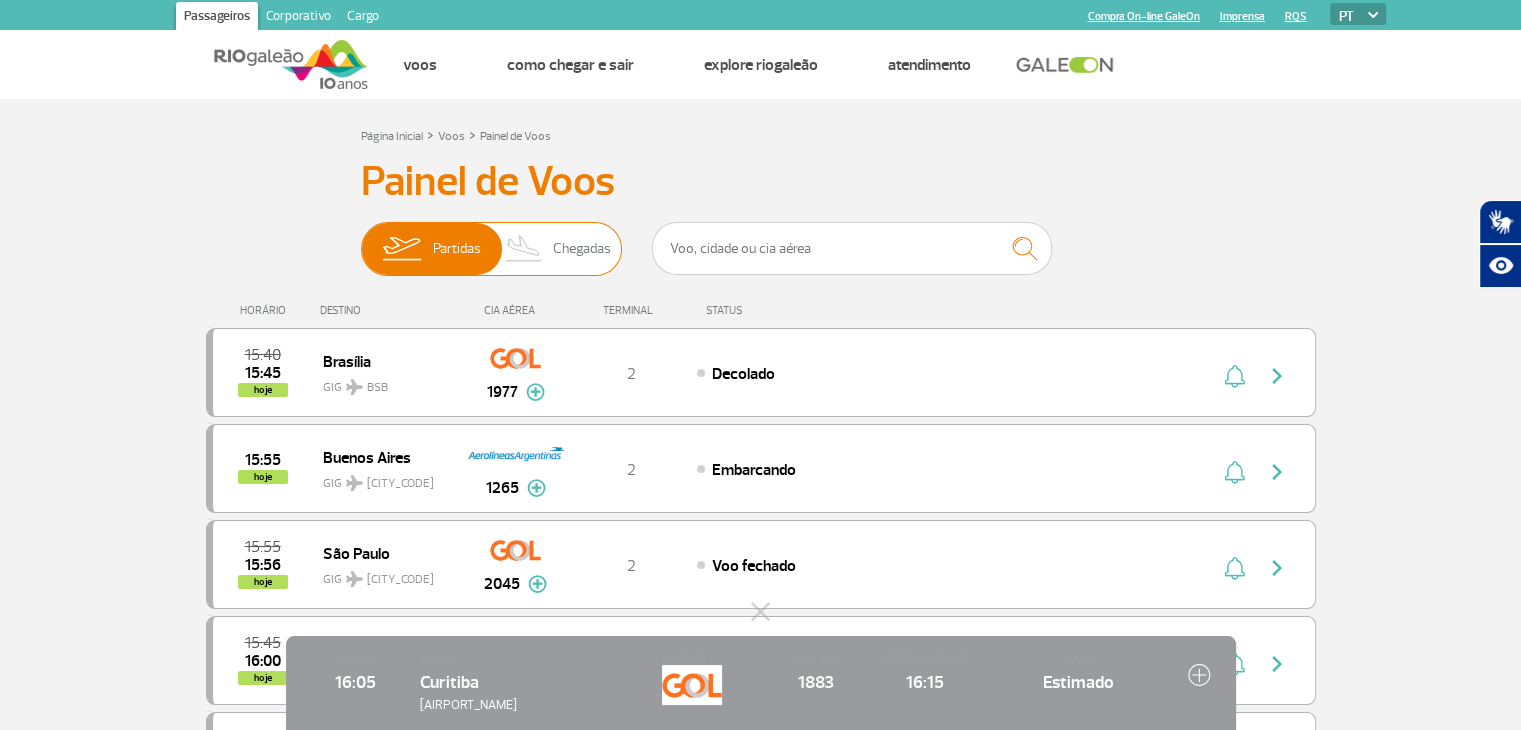 click on "Chegadas" at bounding box center (582, 249) 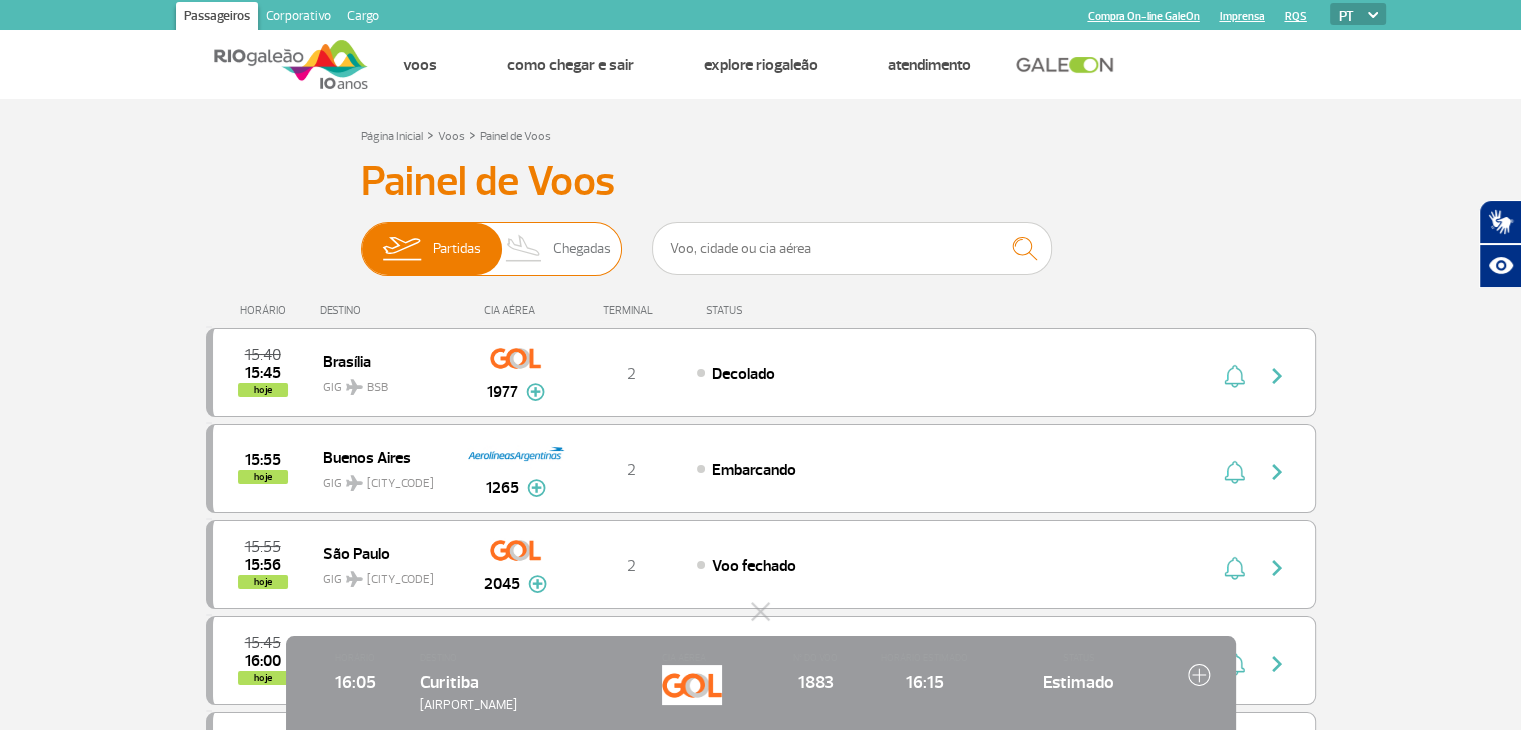 click on "Partidas   Chegadas" at bounding box center [361, 239] 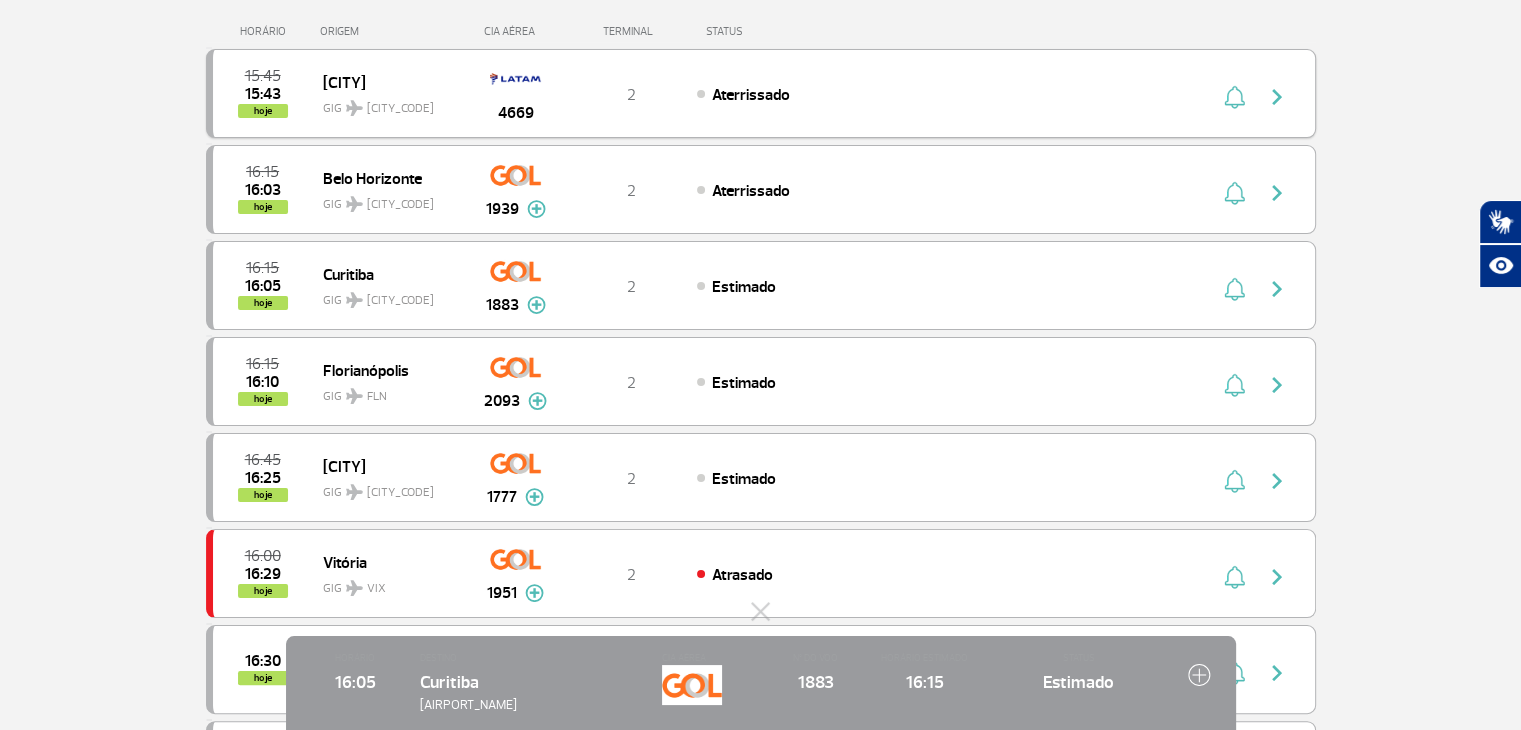 scroll, scrollTop: 300, scrollLeft: 0, axis: vertical 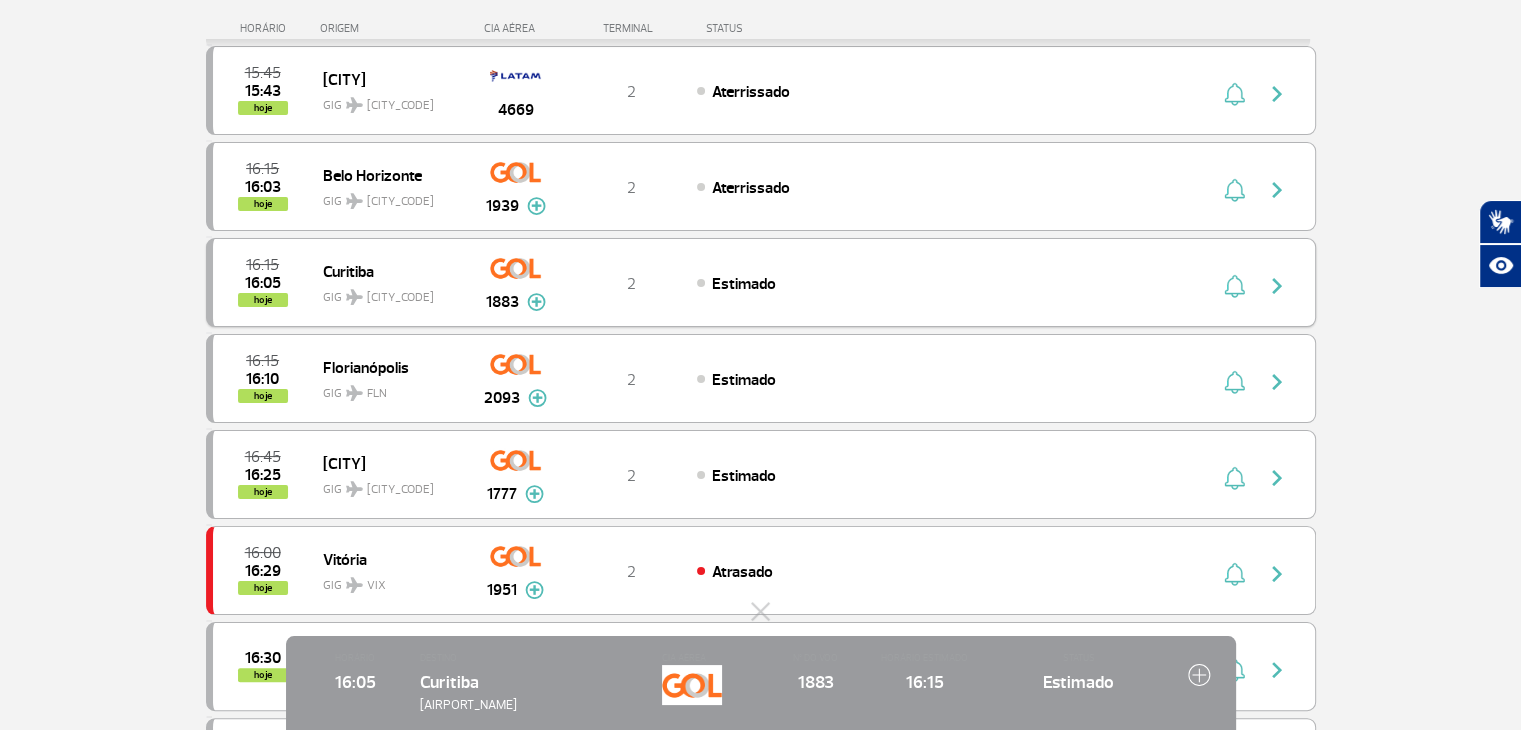 click on "GIG  CWB" at bounding box center [387, 292] 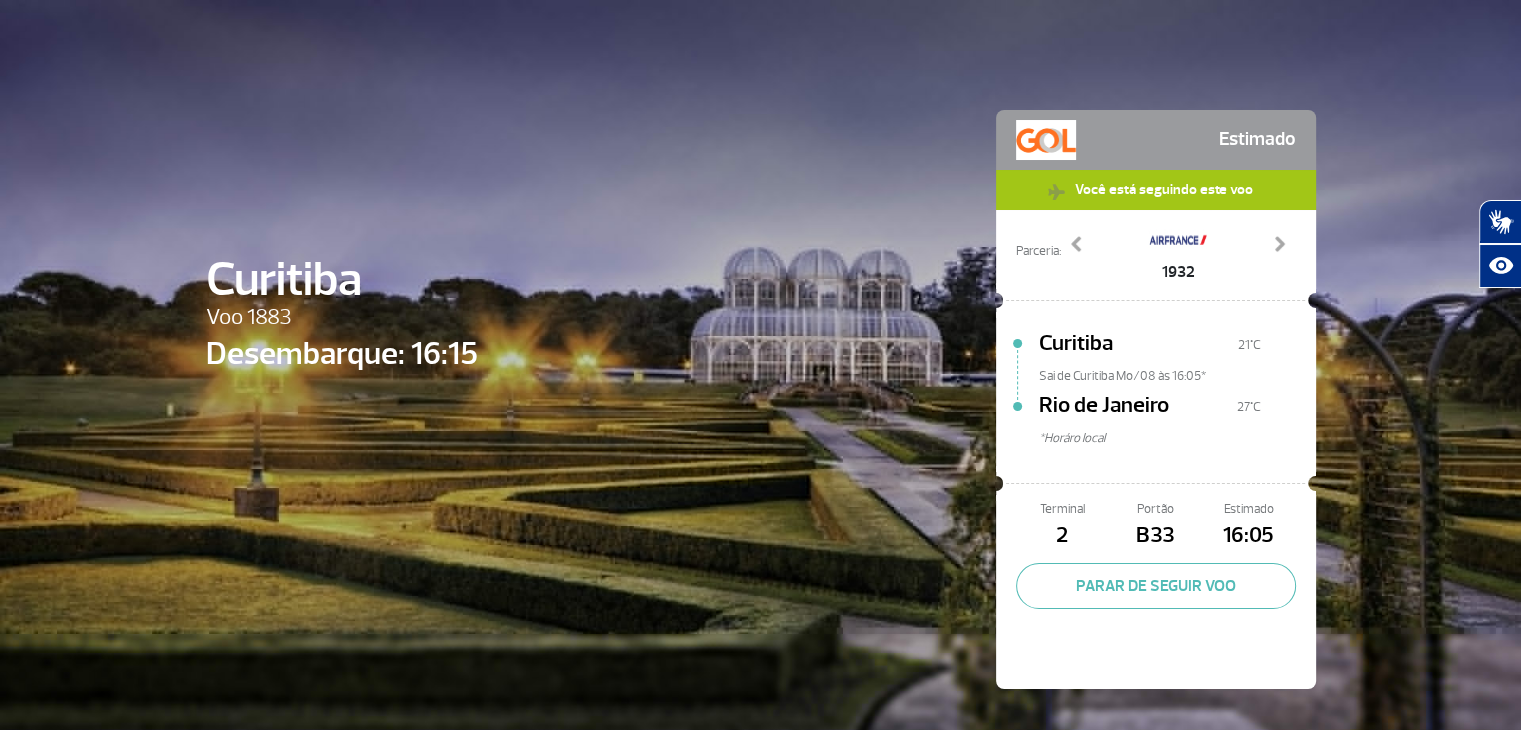 scroll, scrollTop: 0, scrollLeft: 0, axis: both 